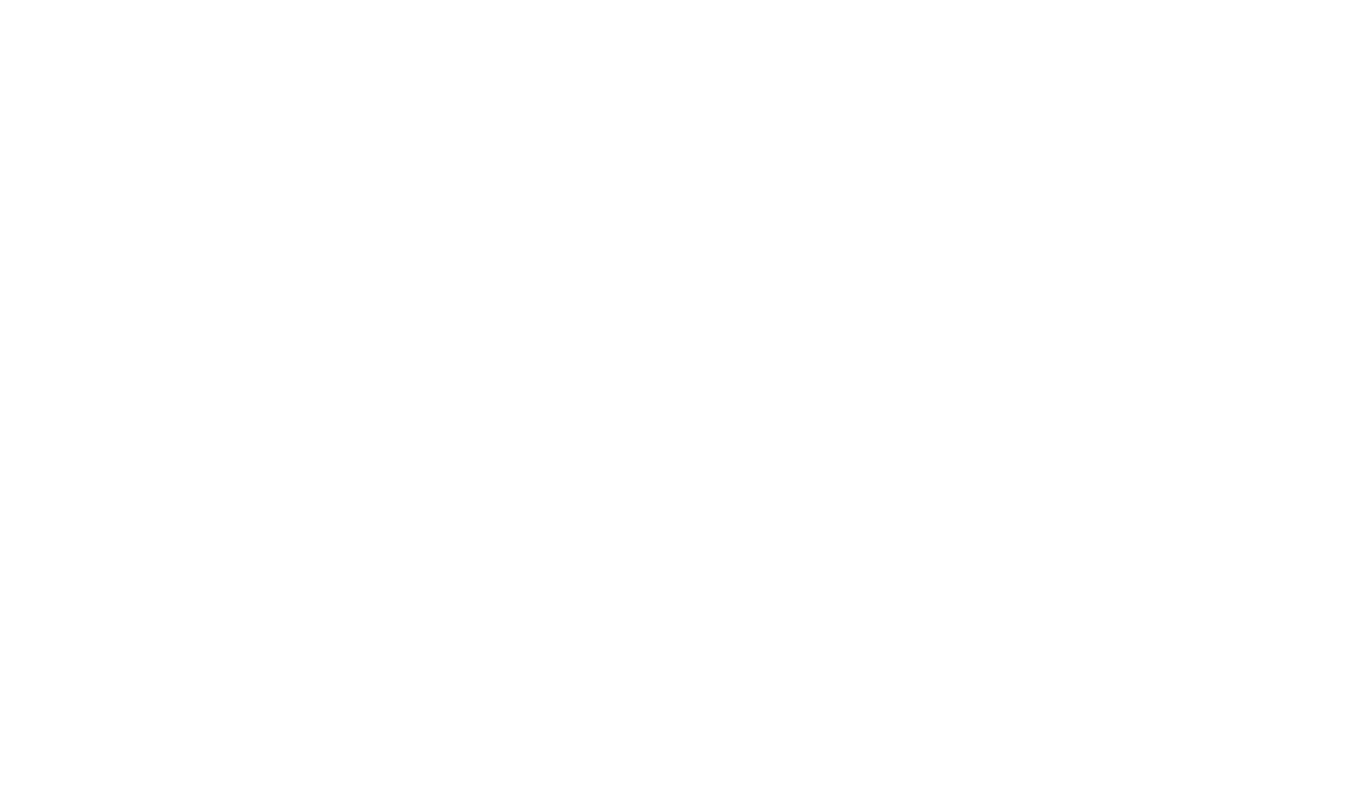 scroll, scrollTop: 0, scrollLeft: 0, axis: both 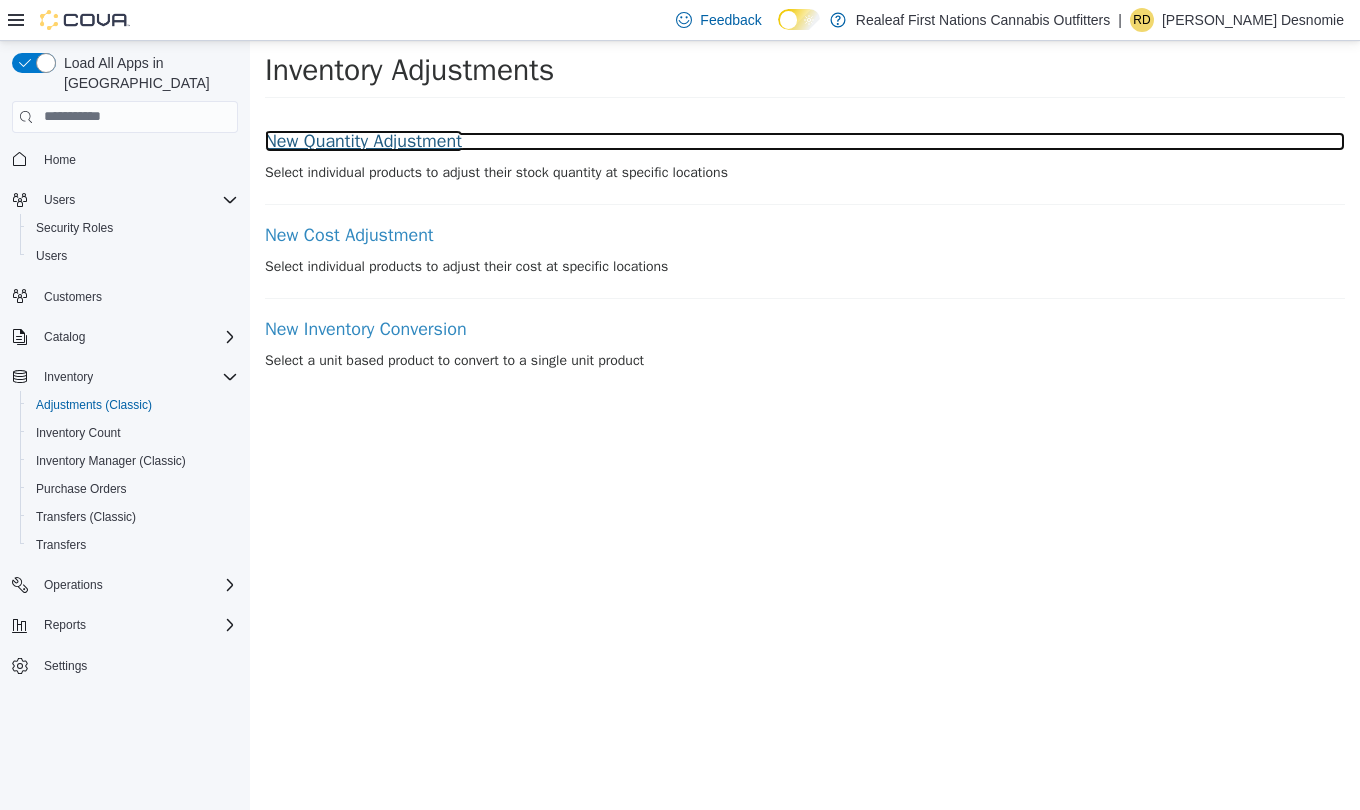 click on "New Quantity Adjustment" at bounding box center (805, 141) 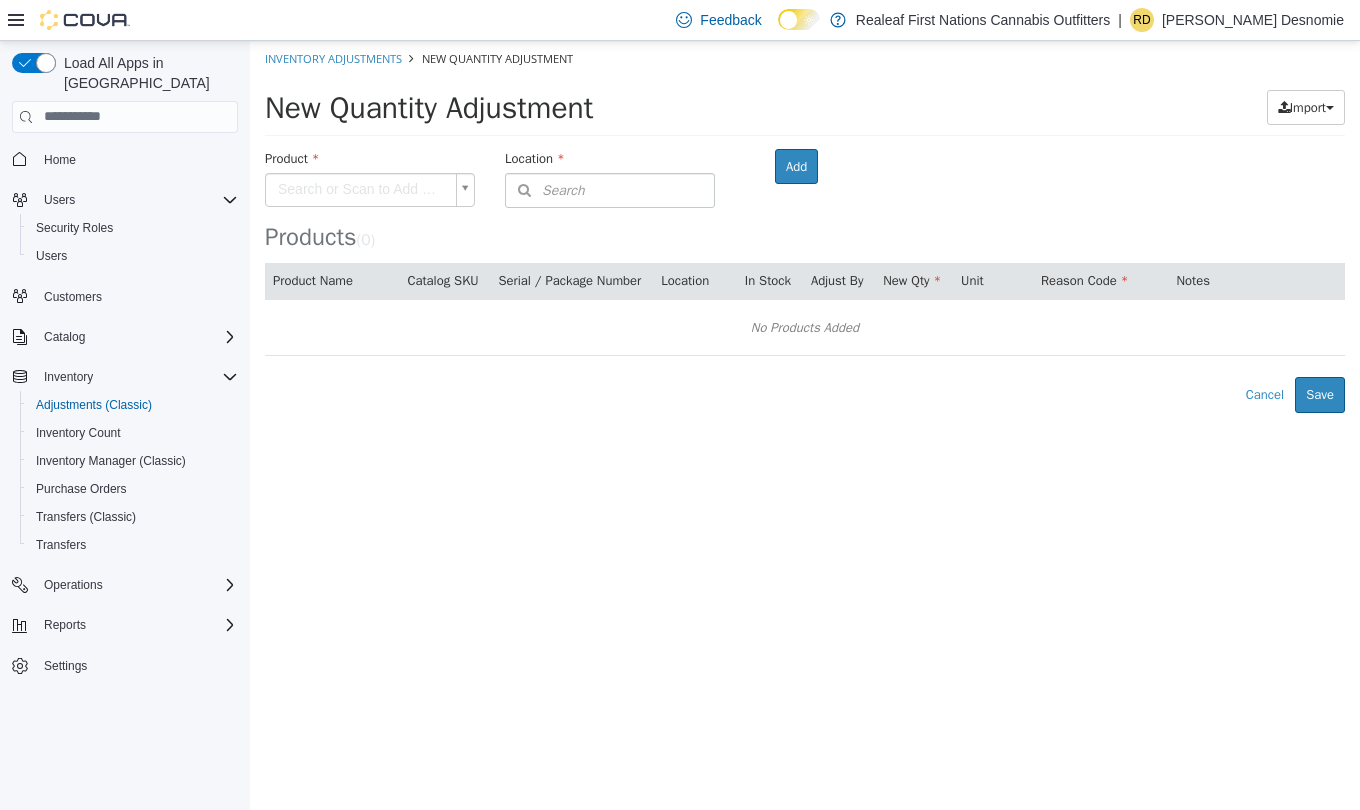 click on "×
Inventory Adjustments
New Quantity Adjustment
New Quantity Adjustment
Import  Inventory Export (.CSV) Package List (.TXT)
Product     Search or Scan to Add Product                             Location Search Type 3 or more characters or browse       Realeaf First Nations Cannabis Outfitters     (9)         Fishing [GEOGRAPHIC_DATA]             Peepeekisis             [GEOGRAPHIC_DATA][PERSON_NAME]             Saskatoon             [GEOGRAPHIC_DATA] - [GEOGRAPHIC_DATA] ([GEOGRAPHIC_DATA])             Wholesale             Witchekan         Room   Add Products  ( 0 ) Product Name Catalog SKU Serial / Package Number Location In Stock Adjust By New Qty Unit Reason Code Notes No Products Added Error saving adjustment please resolve the errors above. Cancel Save" at bounding box center [805, 226] 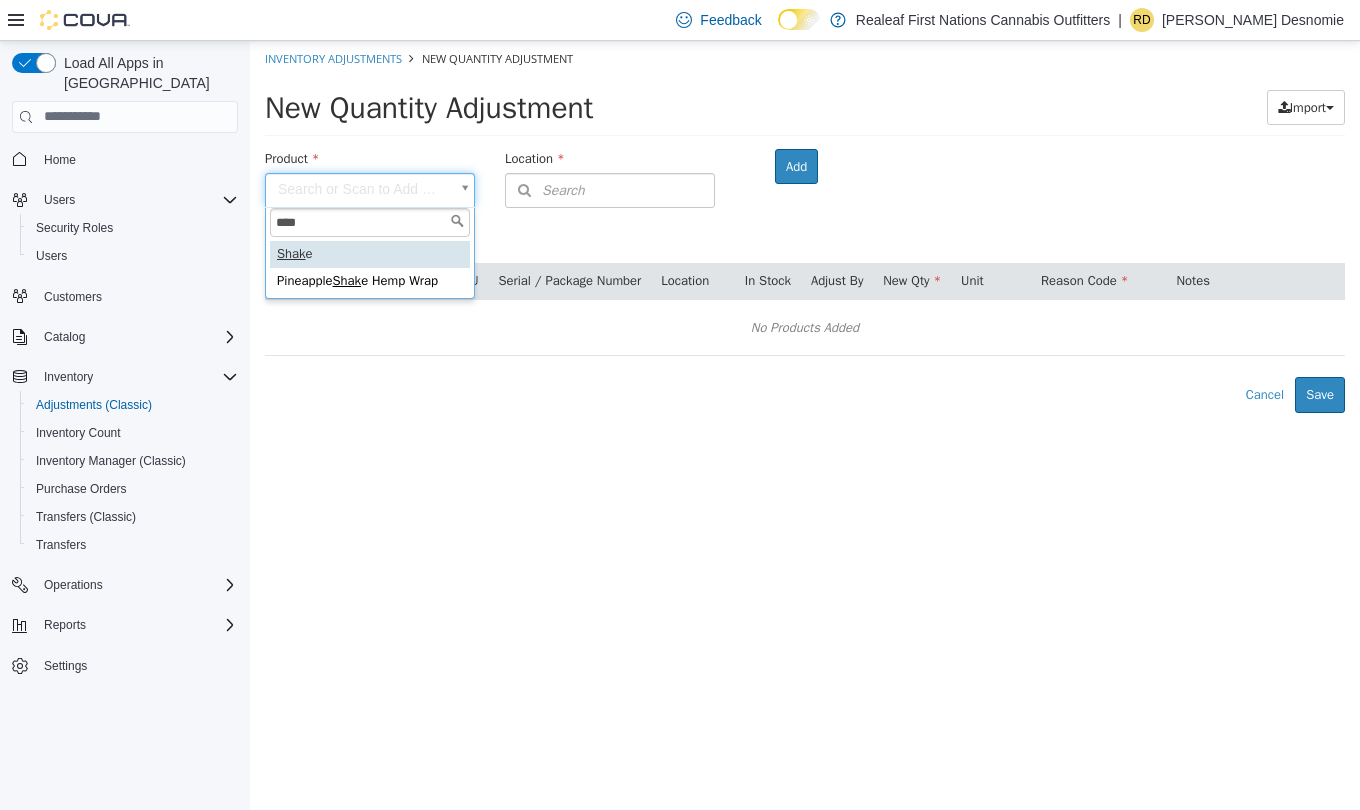 type on "*****" 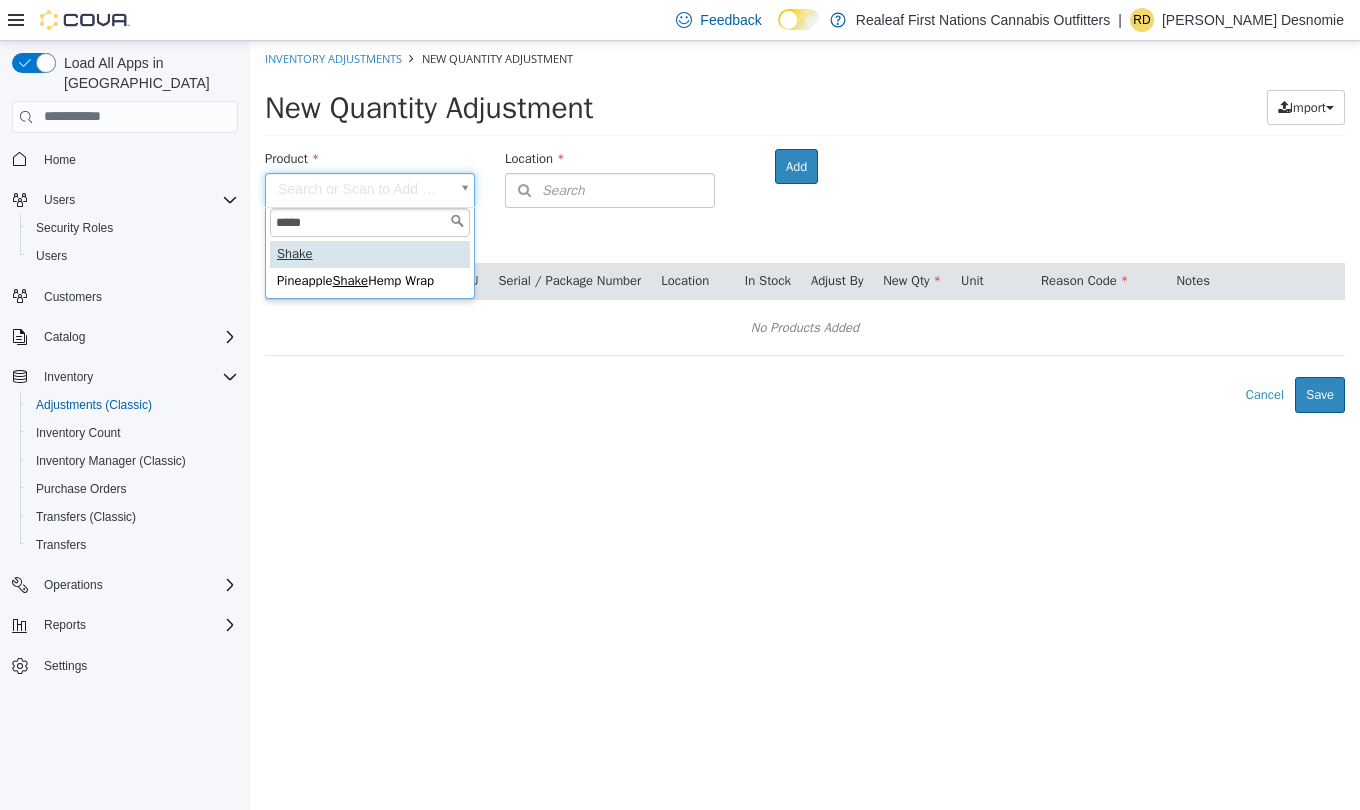 type on "**********" 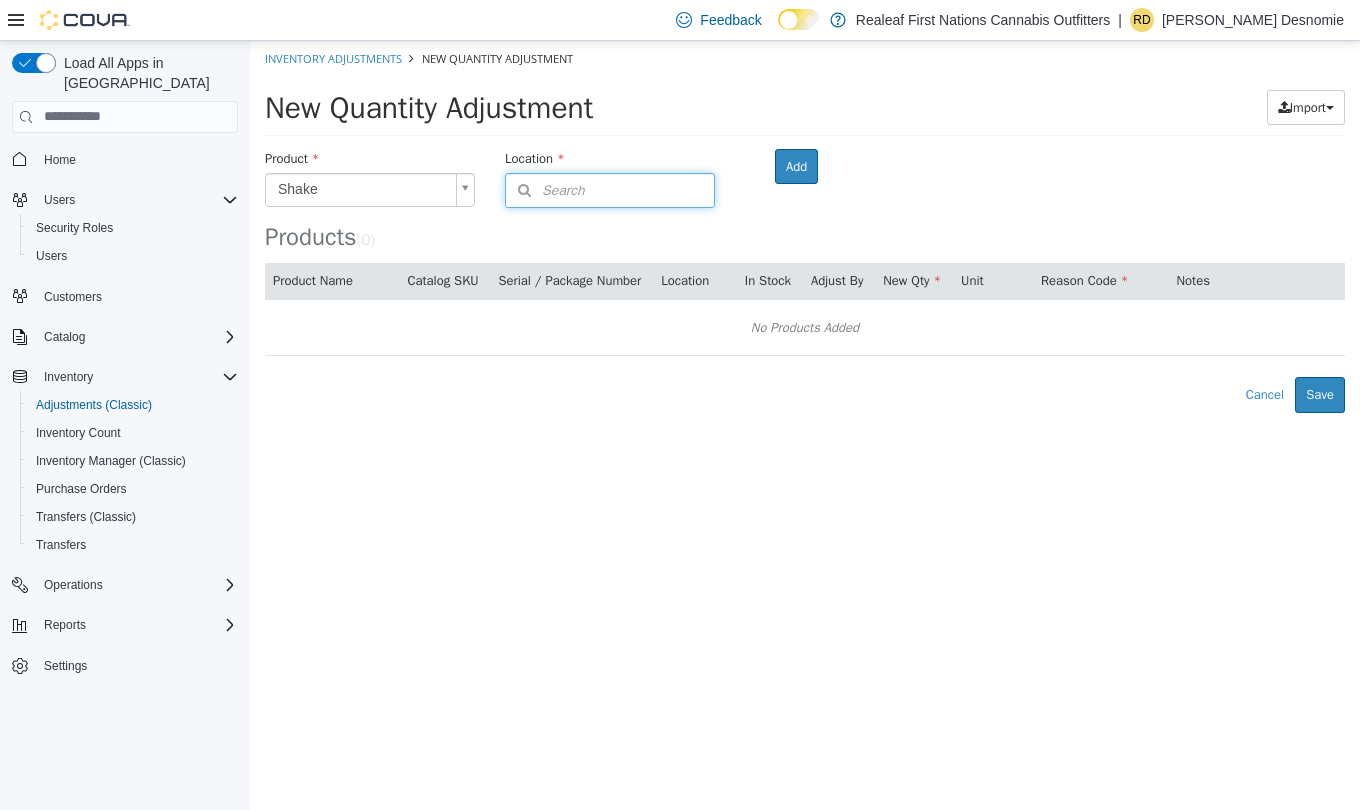 click on "Search" at bounding box center [610, 189] 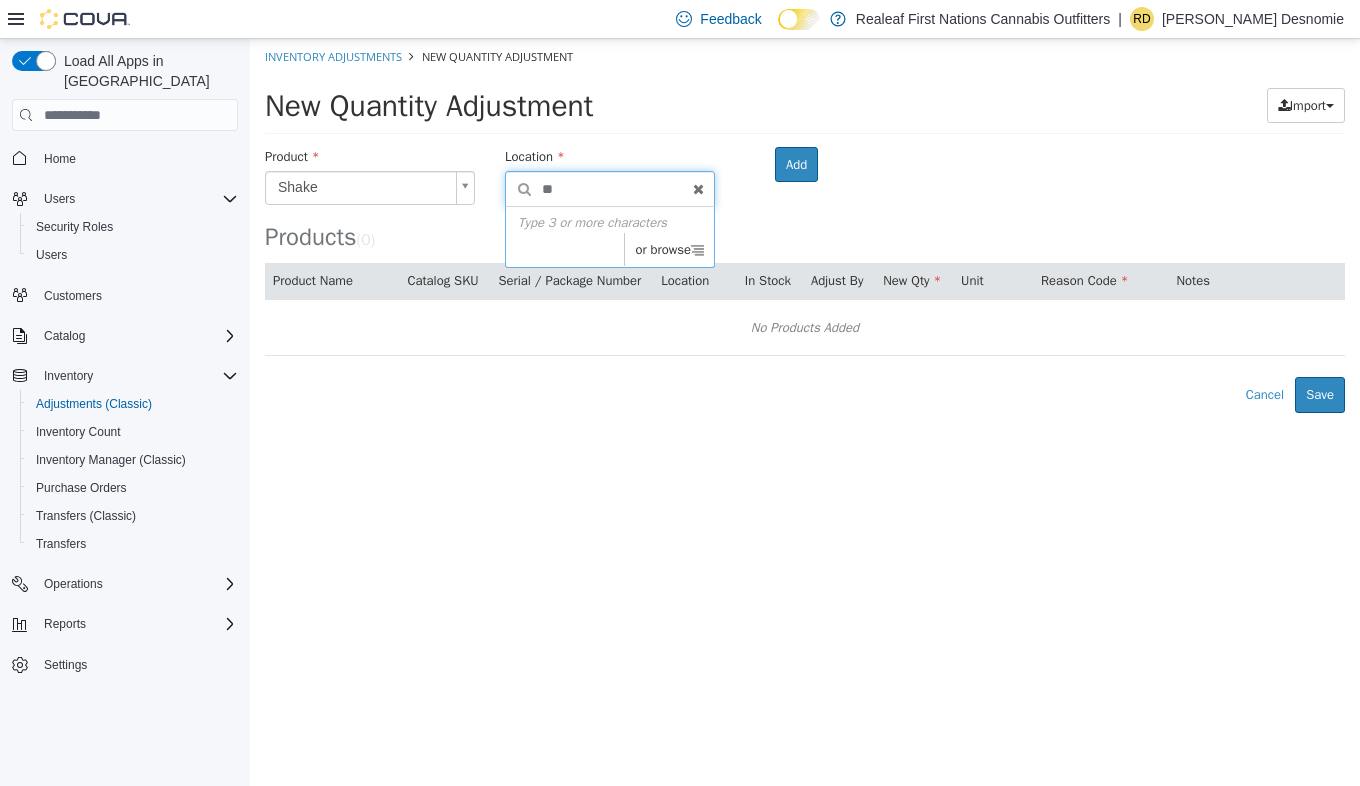 type on "*" 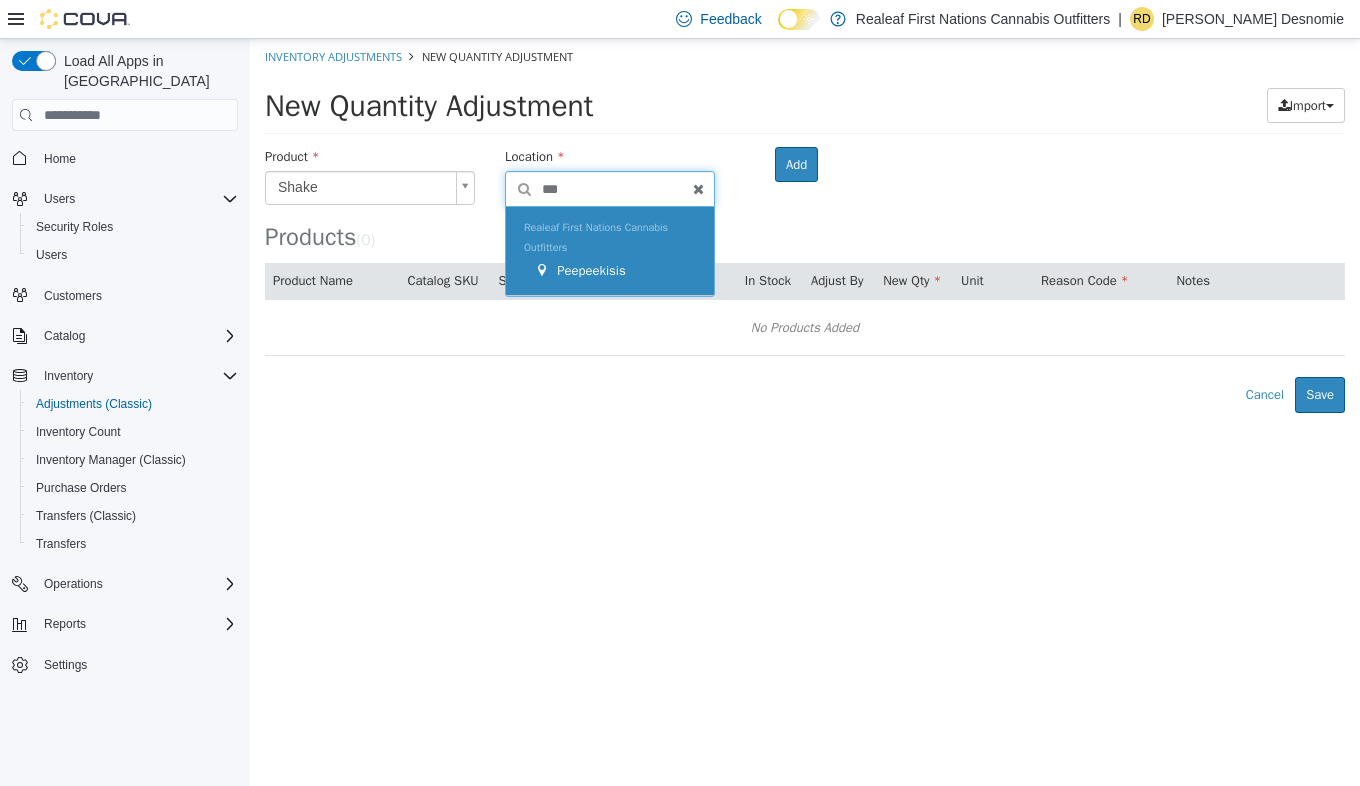 click on "Realeaf First Nations Cannabis Outfitters   Peepeekisis" at bounding box center [610, 251] 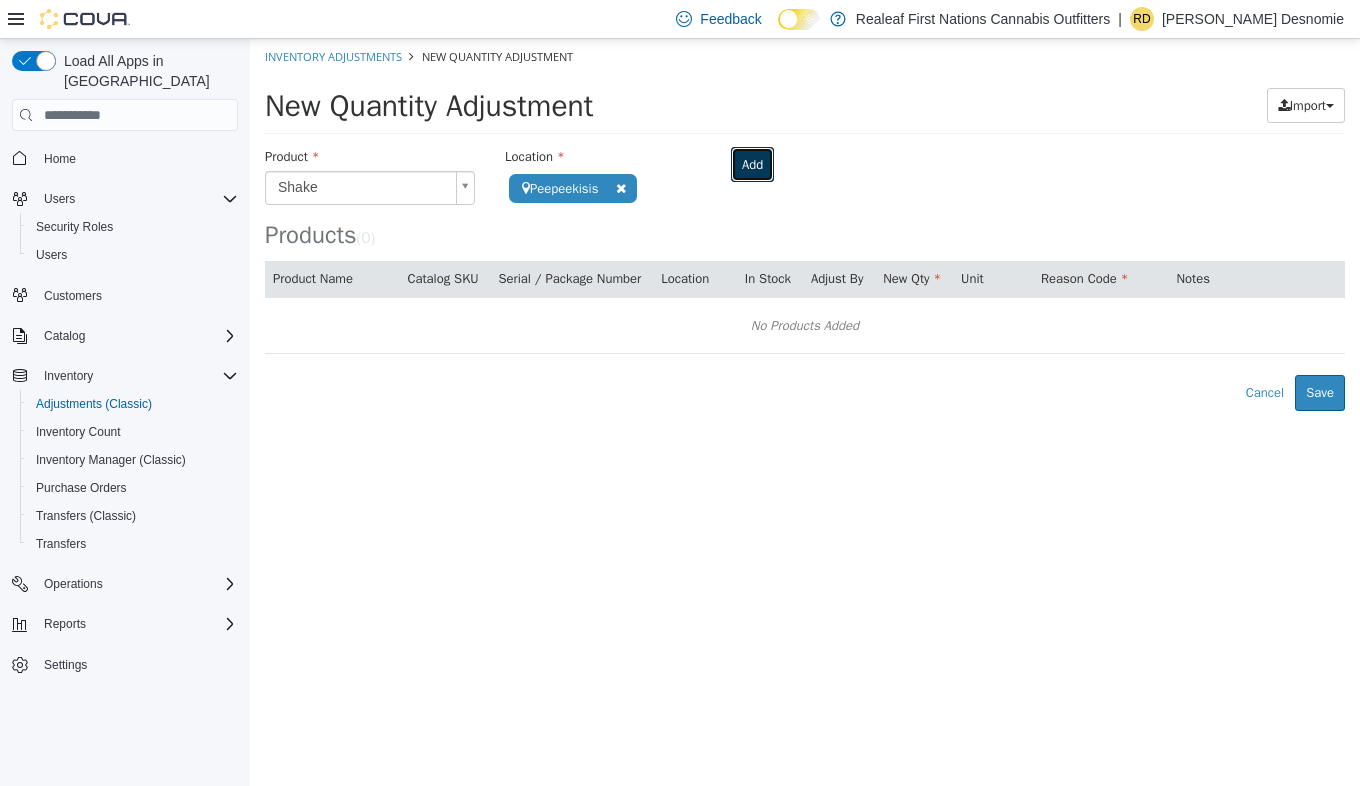 click on "Add" at bounding box center [752, 165] 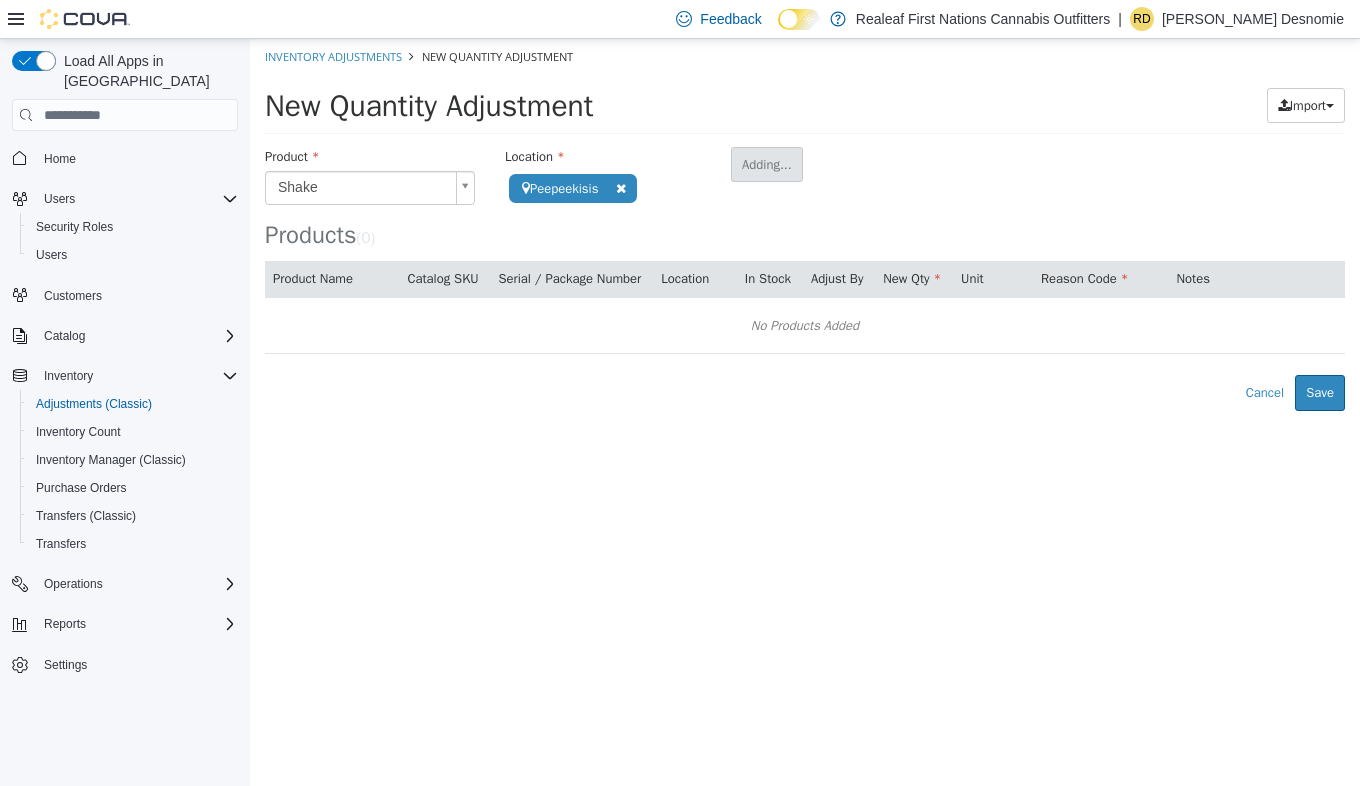 type 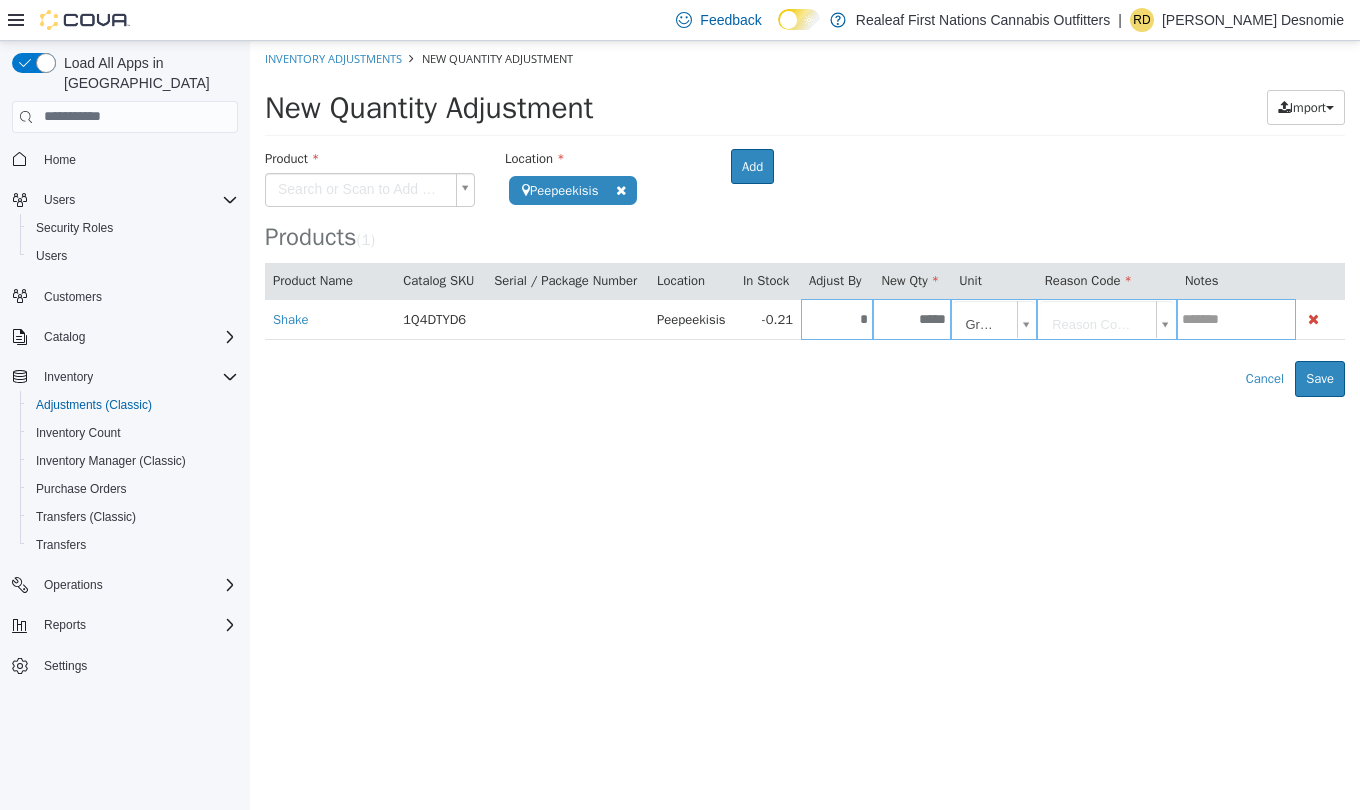 click on "**********" at bounding box center [805, 218] 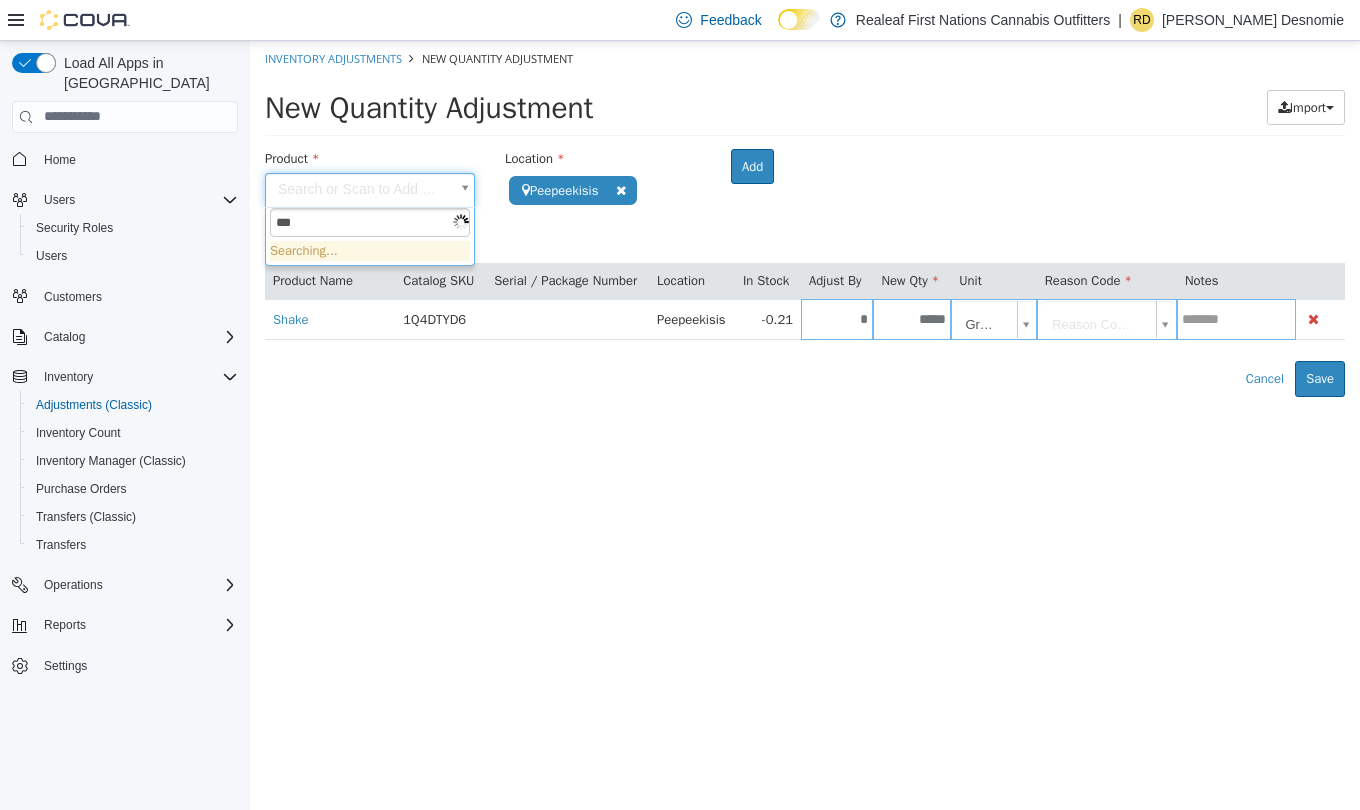 type on "****" 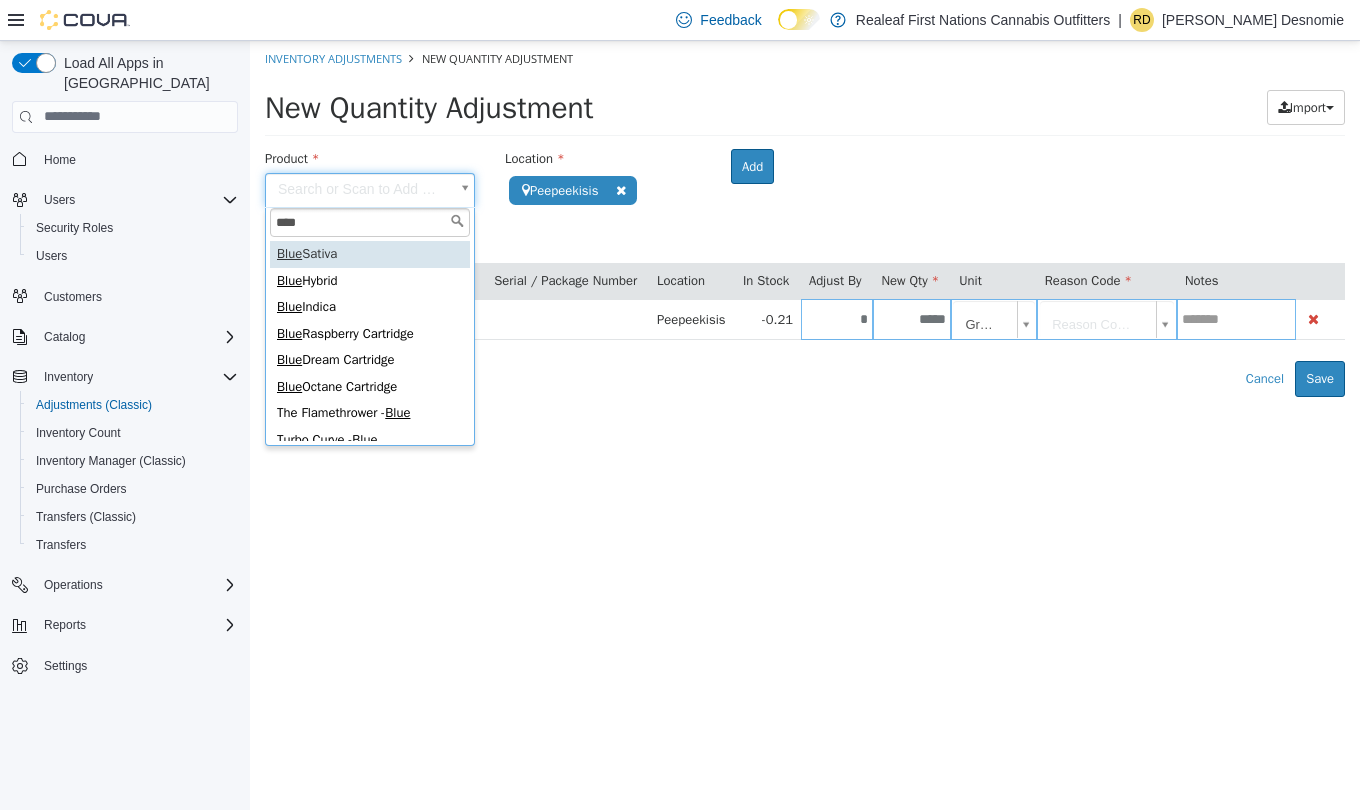 type on "**********" 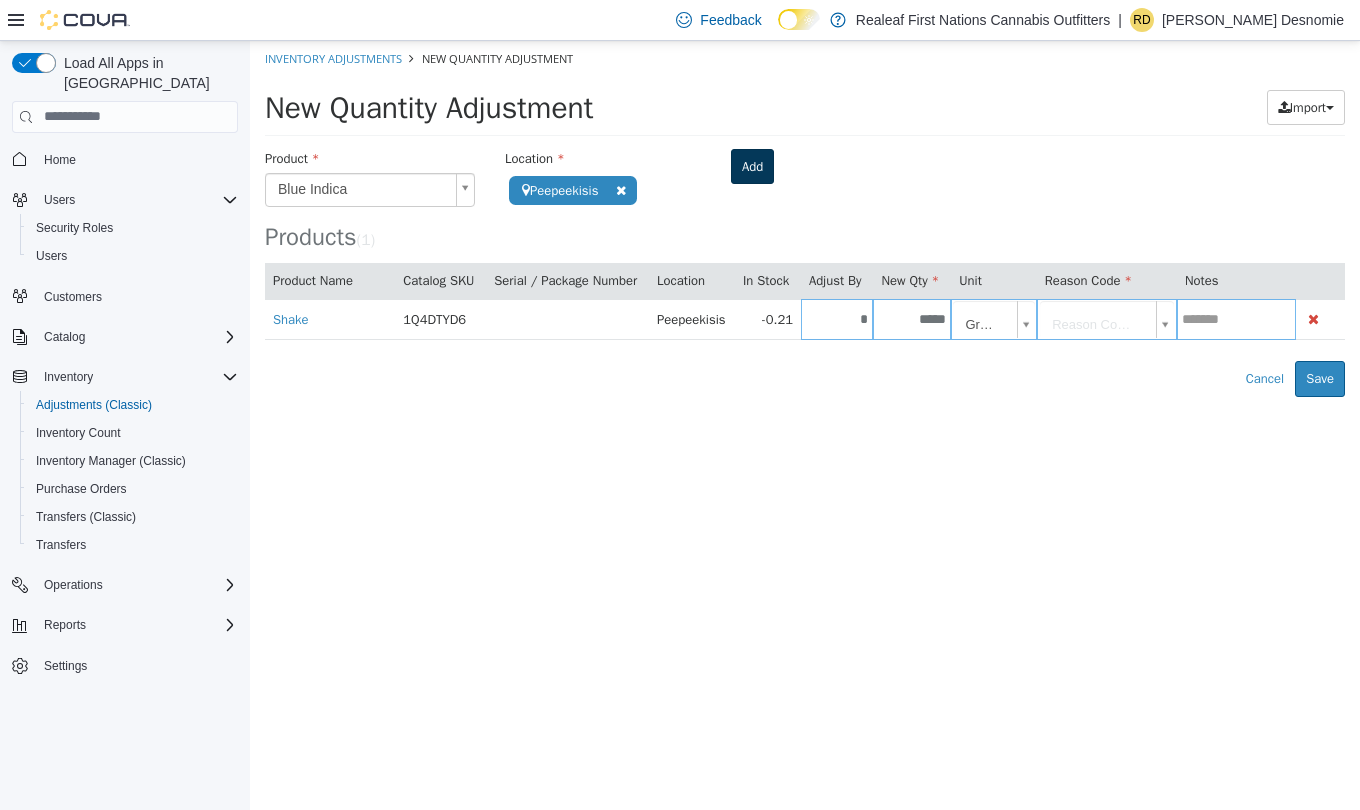 click on "Add" at bounding box center [752, 166] 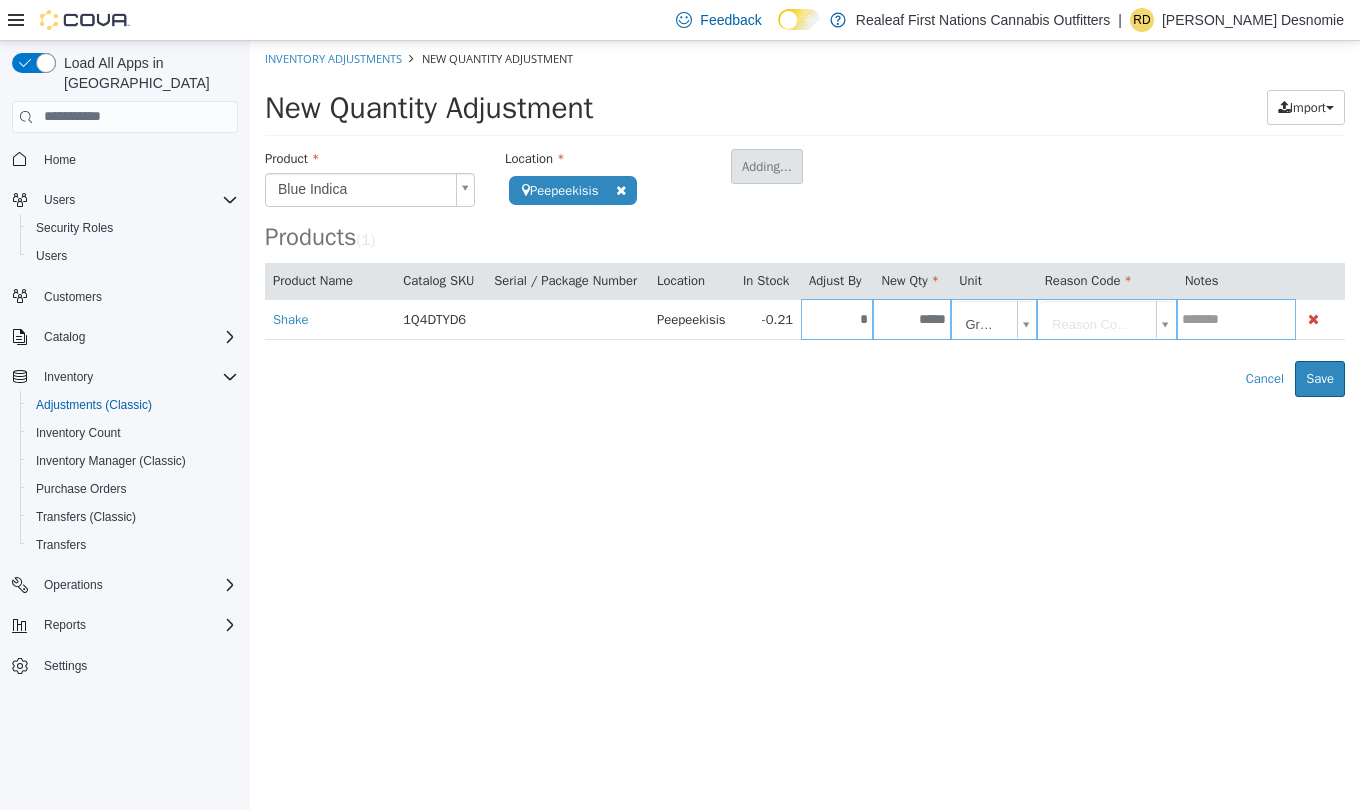 type 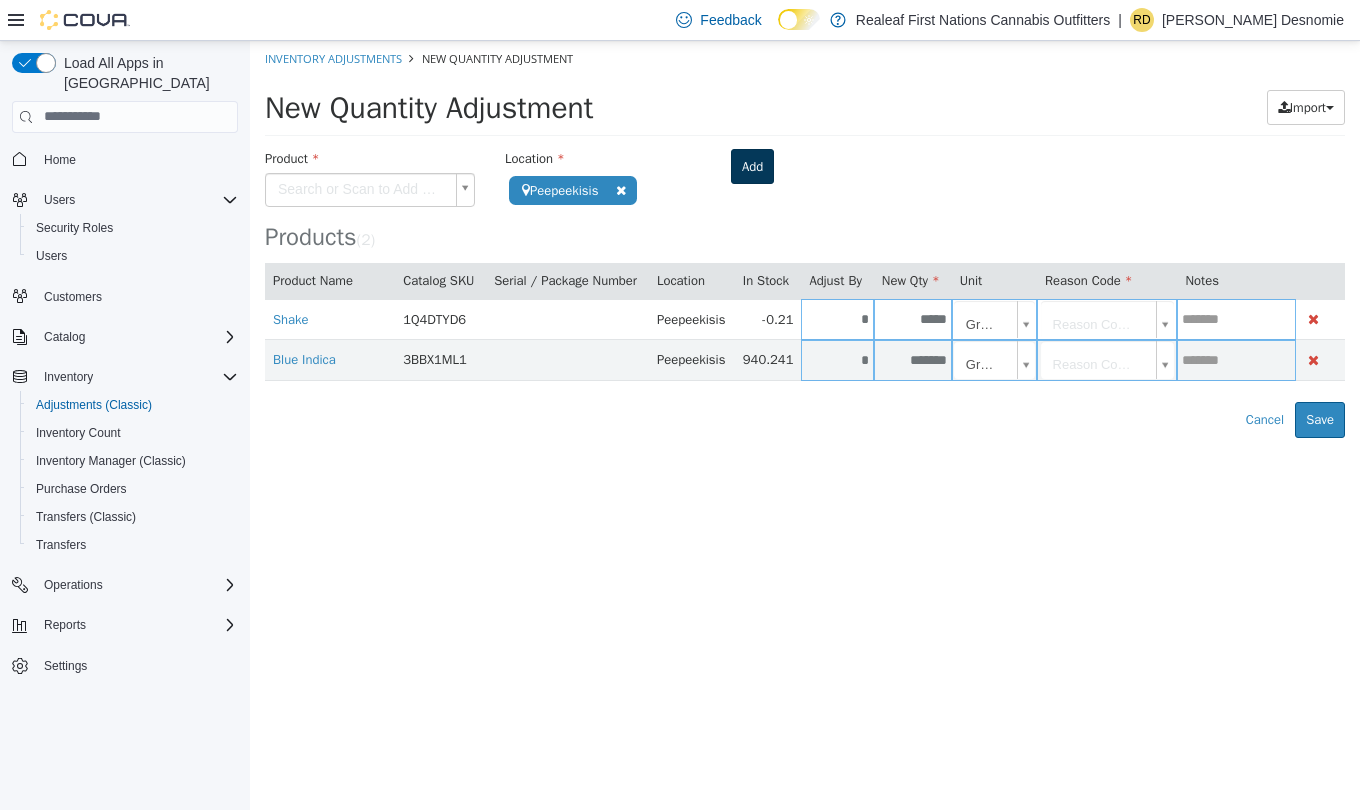click on "**********" at bounding box center [805, 238] 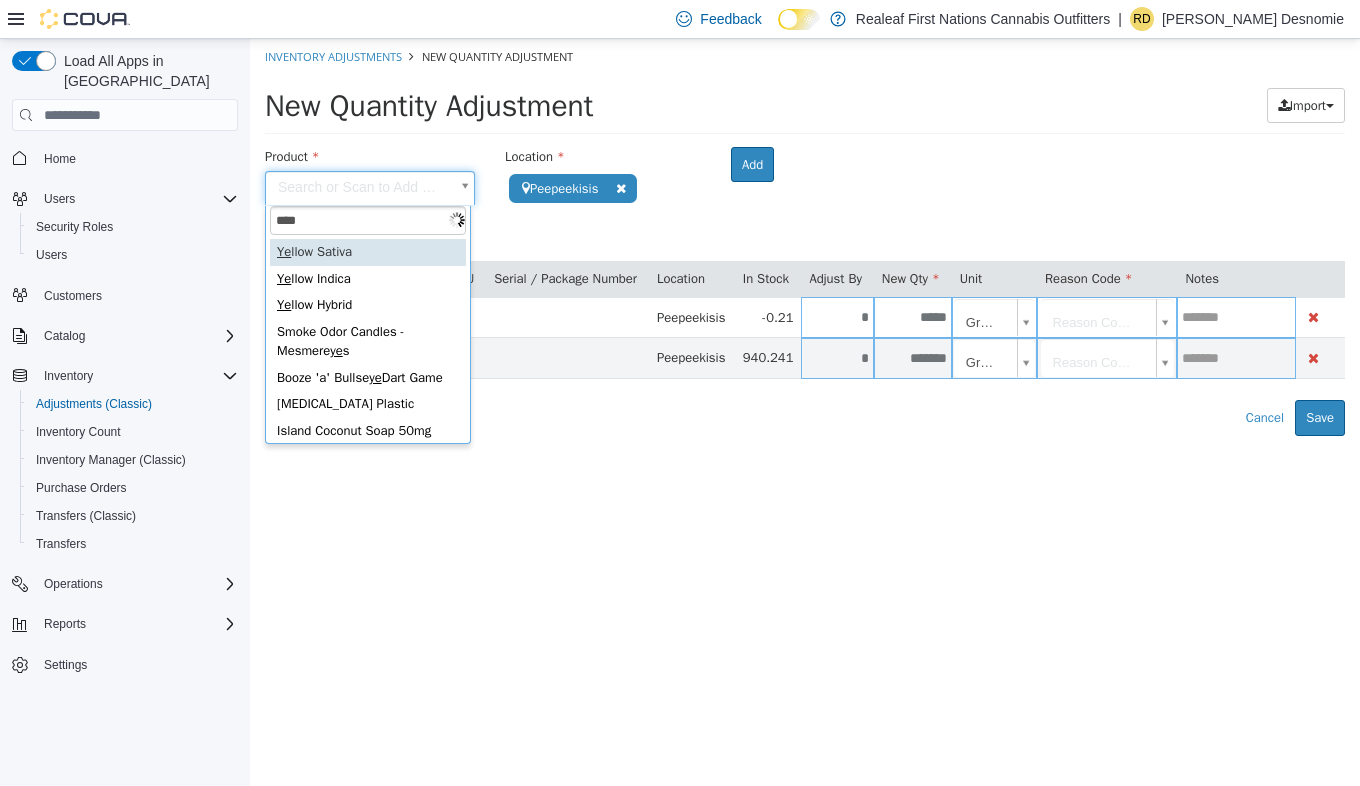 type on "*****" 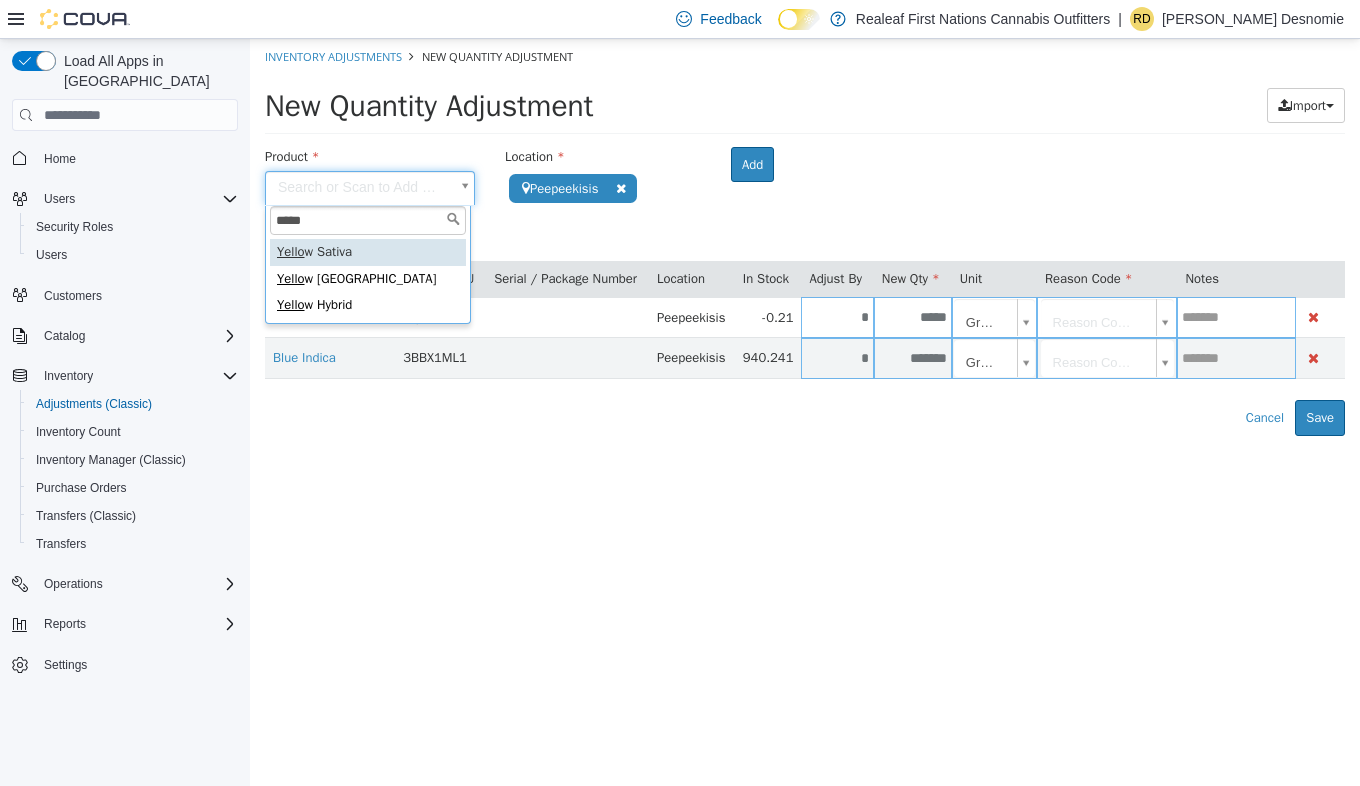 type on "**********" 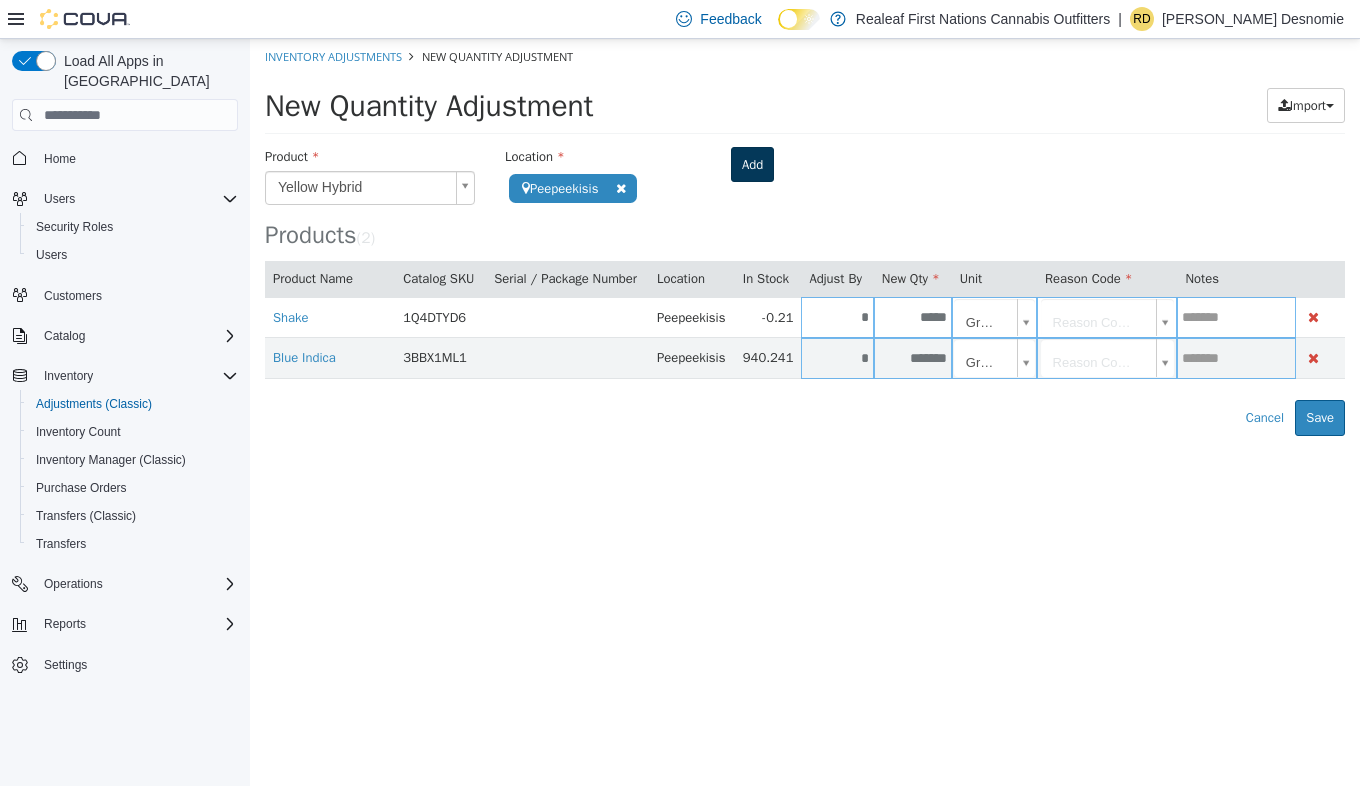 click on "Add" at bounding box center [752, 165] 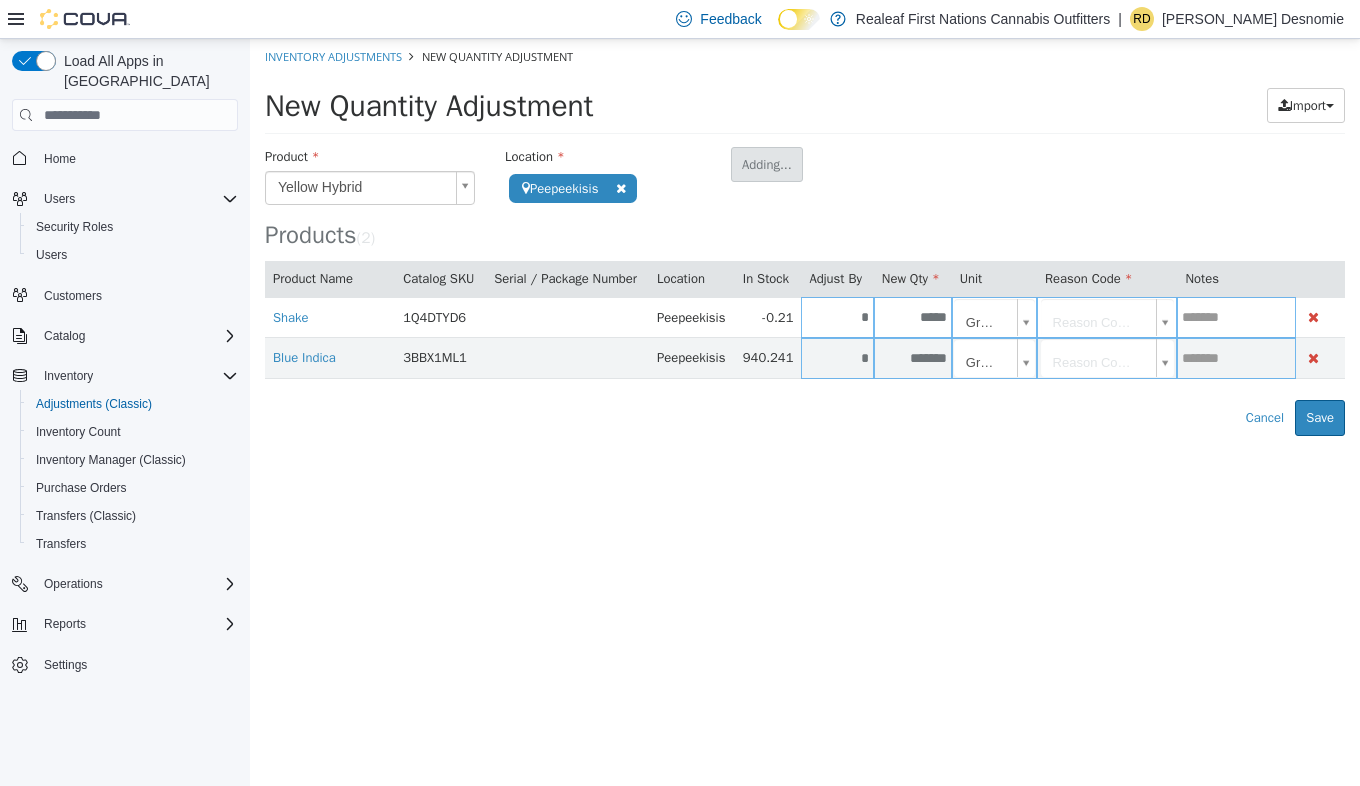 type 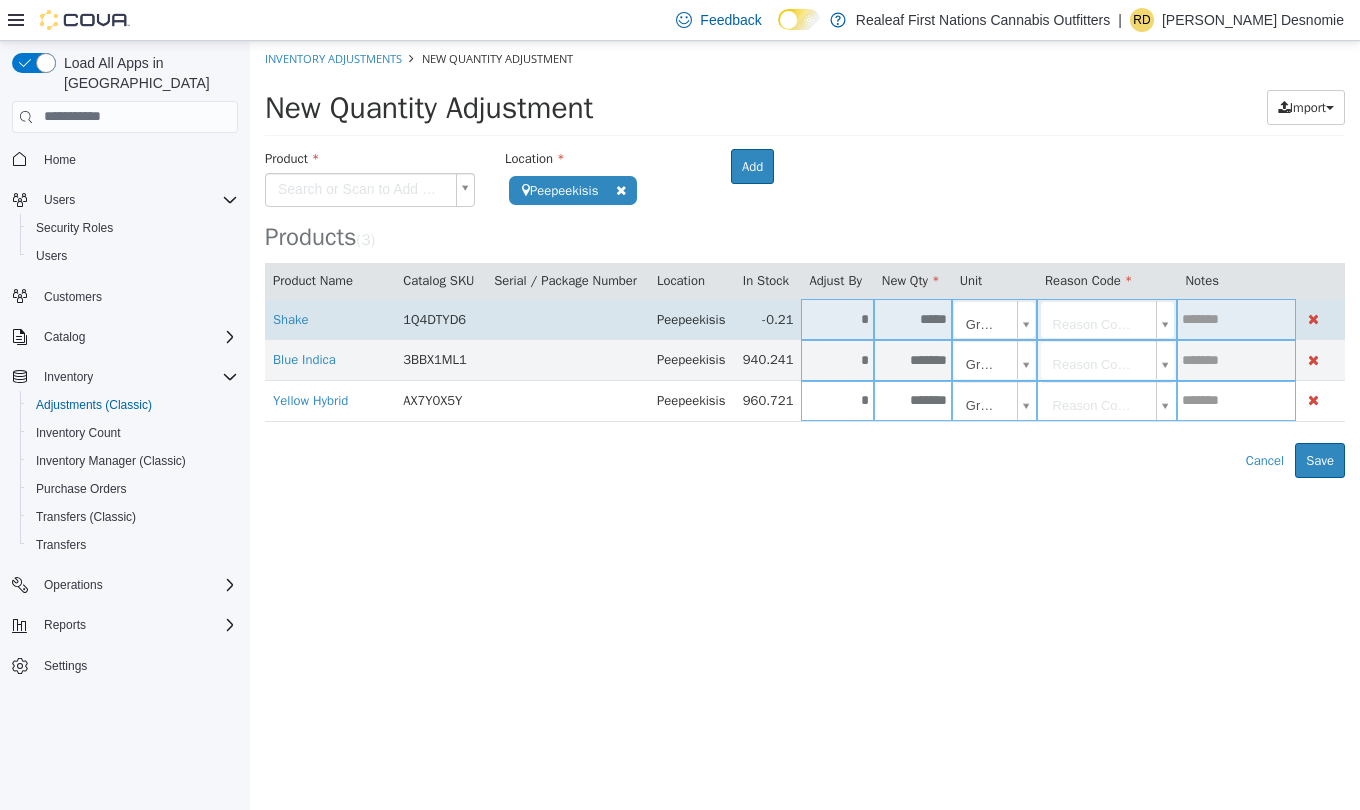 click on "*" at bounding box center (837, 318) 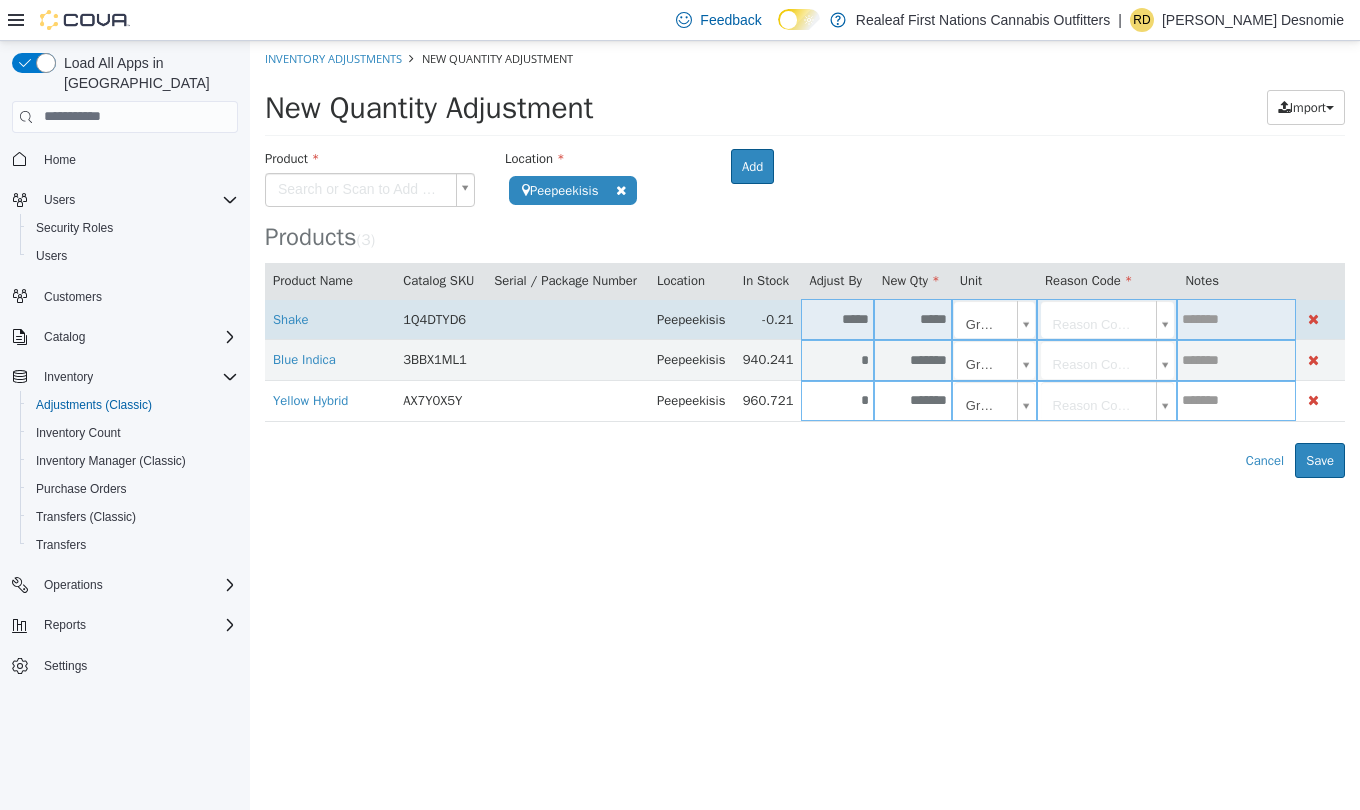 type on "*****" 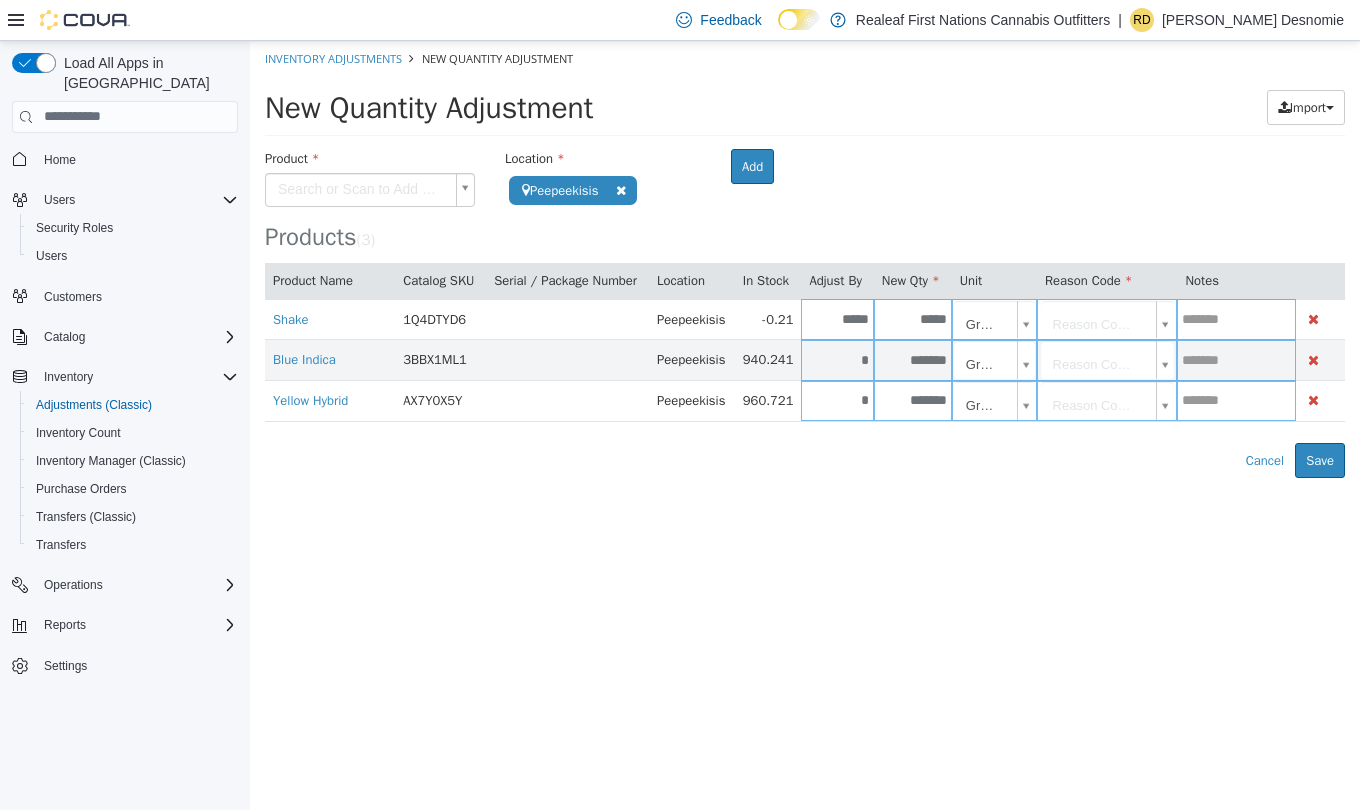 click on "**********" at bounding box center (805, 258) 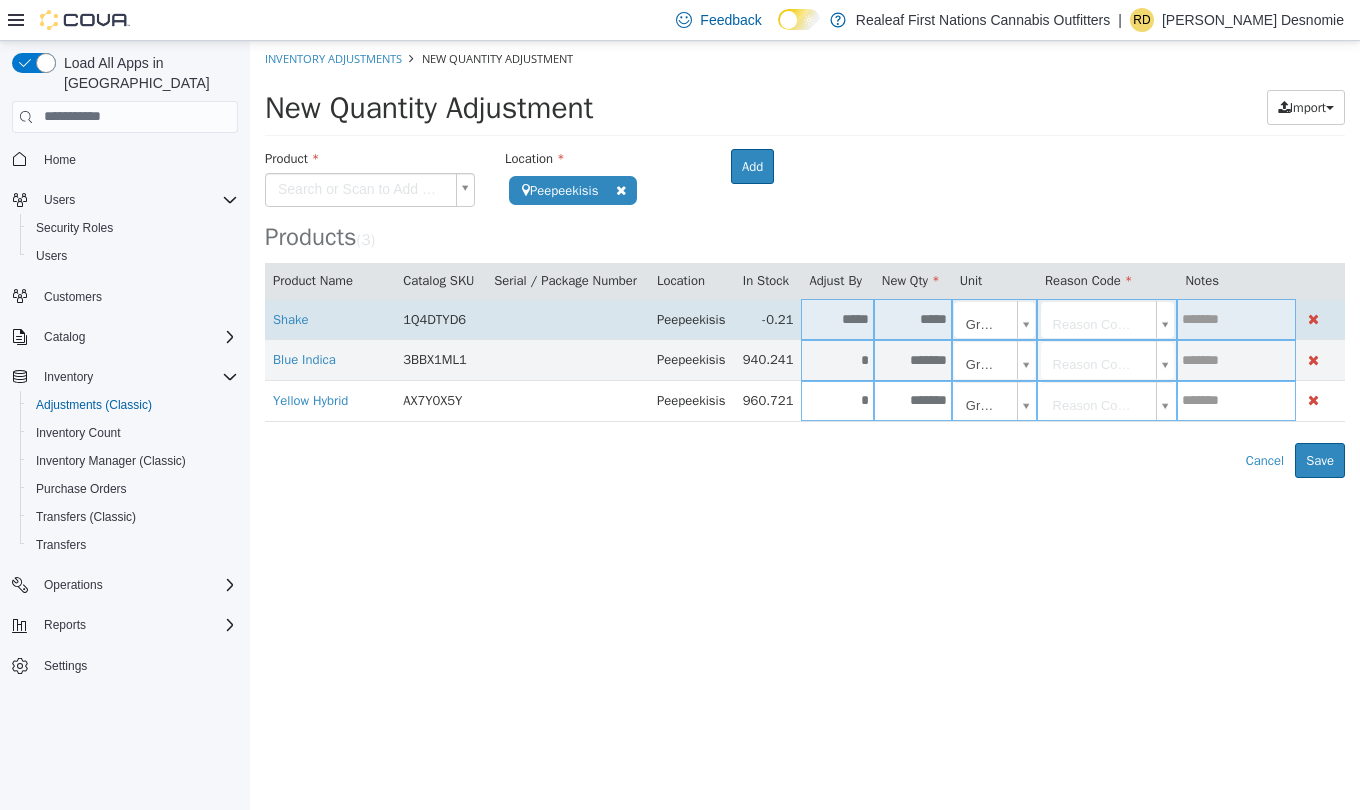 click on "**********" at bounding box center (805, 258) 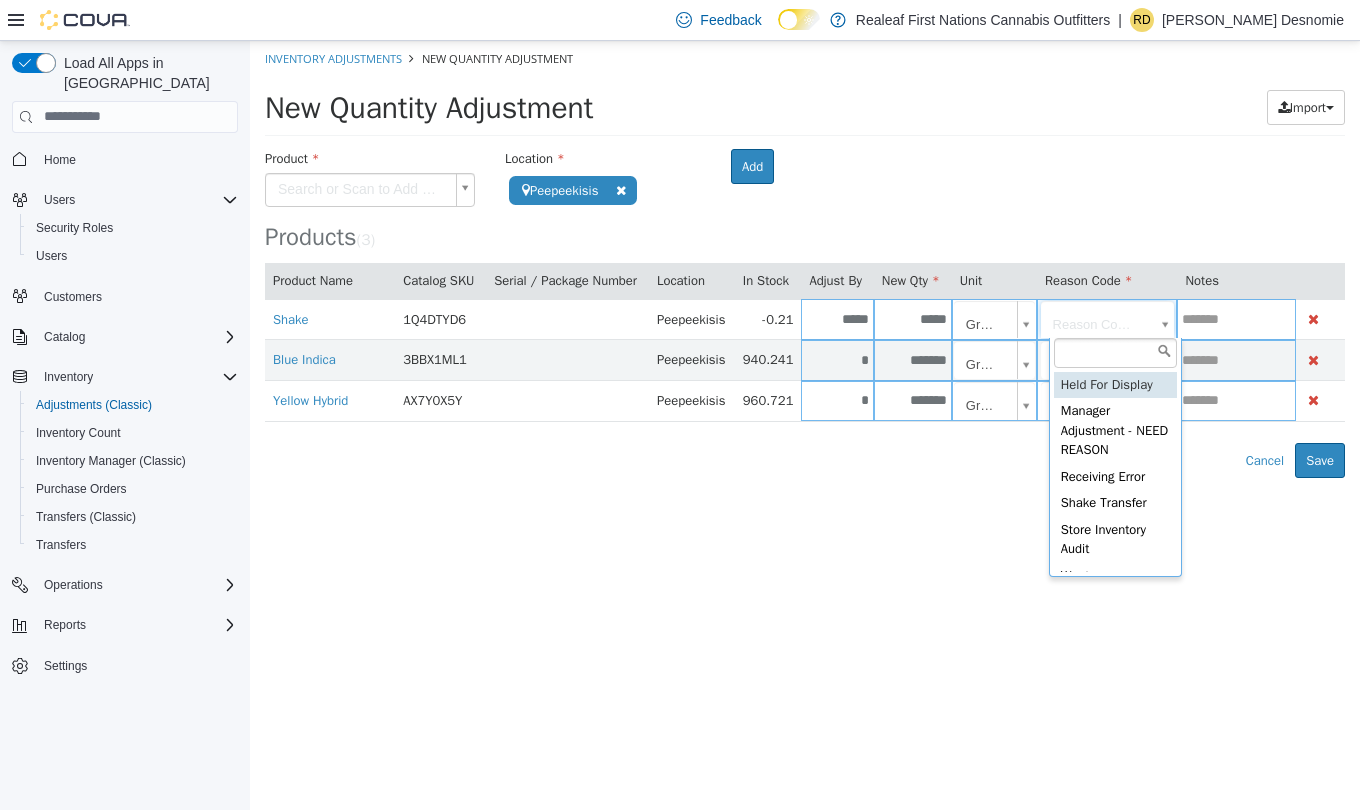 type on "**********" 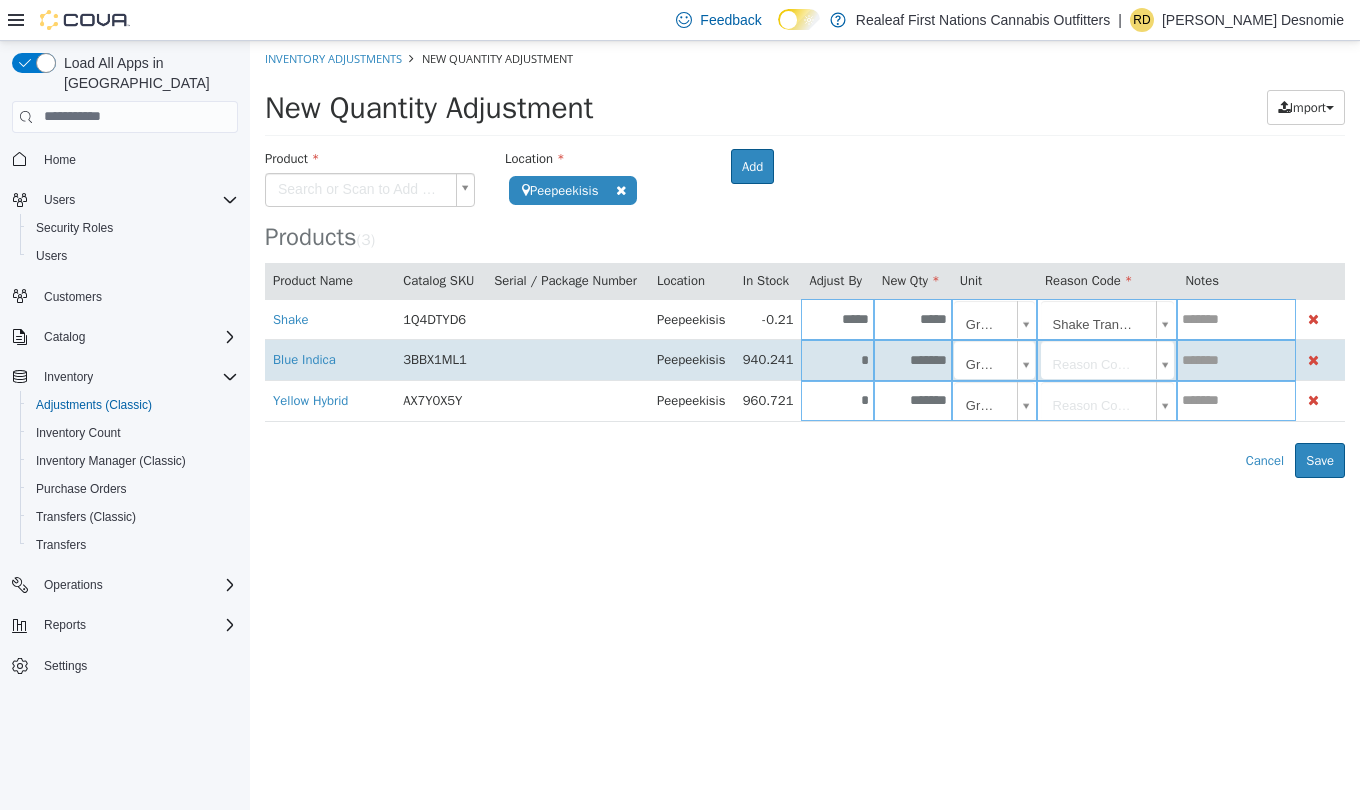 click on "**********" at bounding box center [805, 258] 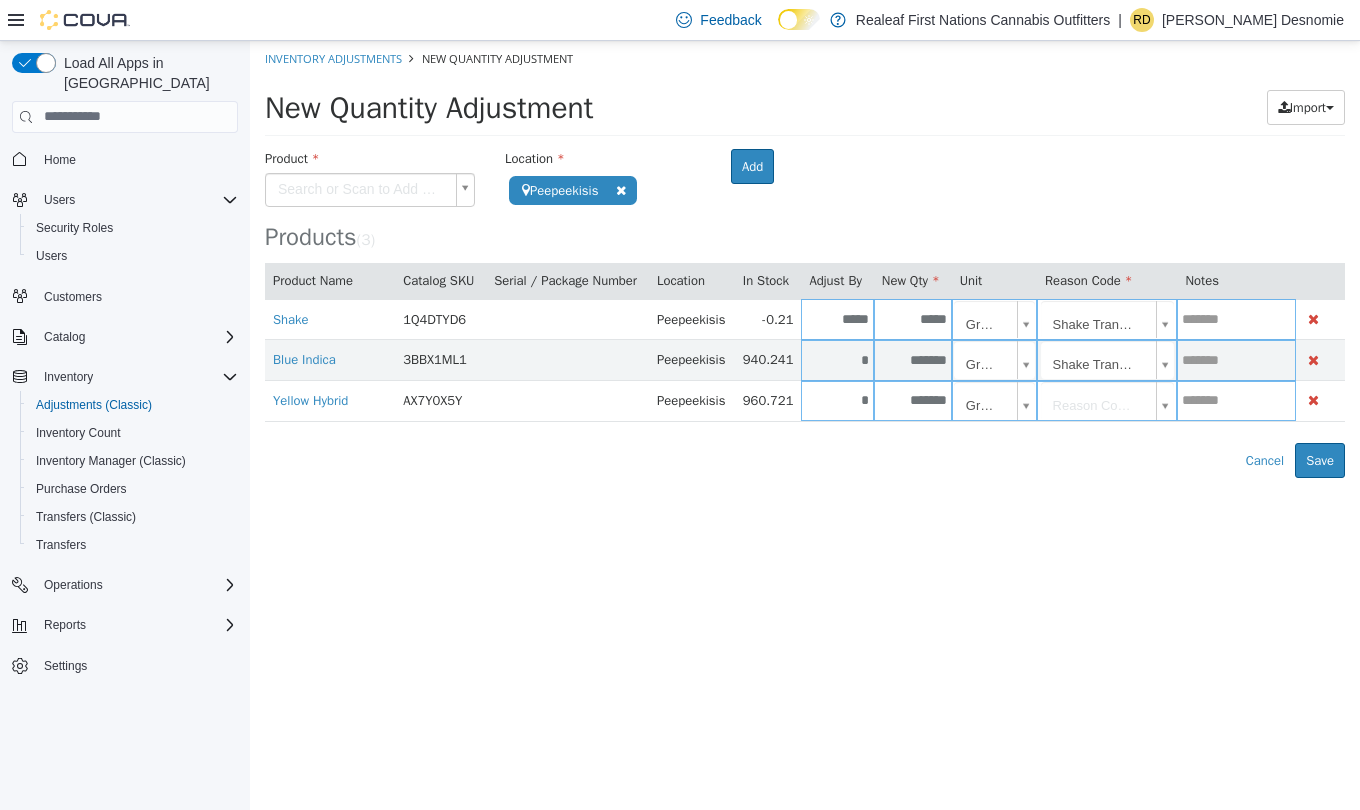 type on "**********" 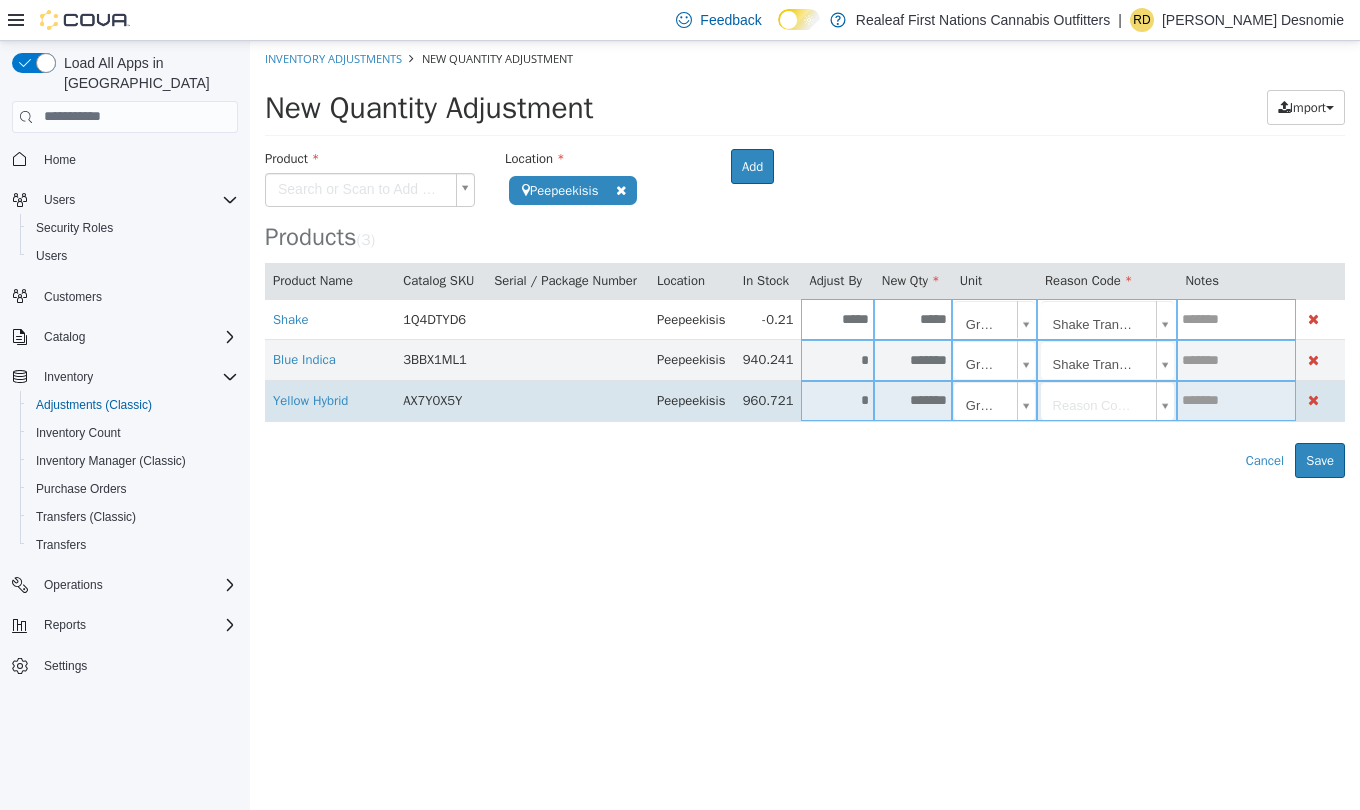 click on "**********" at bounding box center (805, 258) 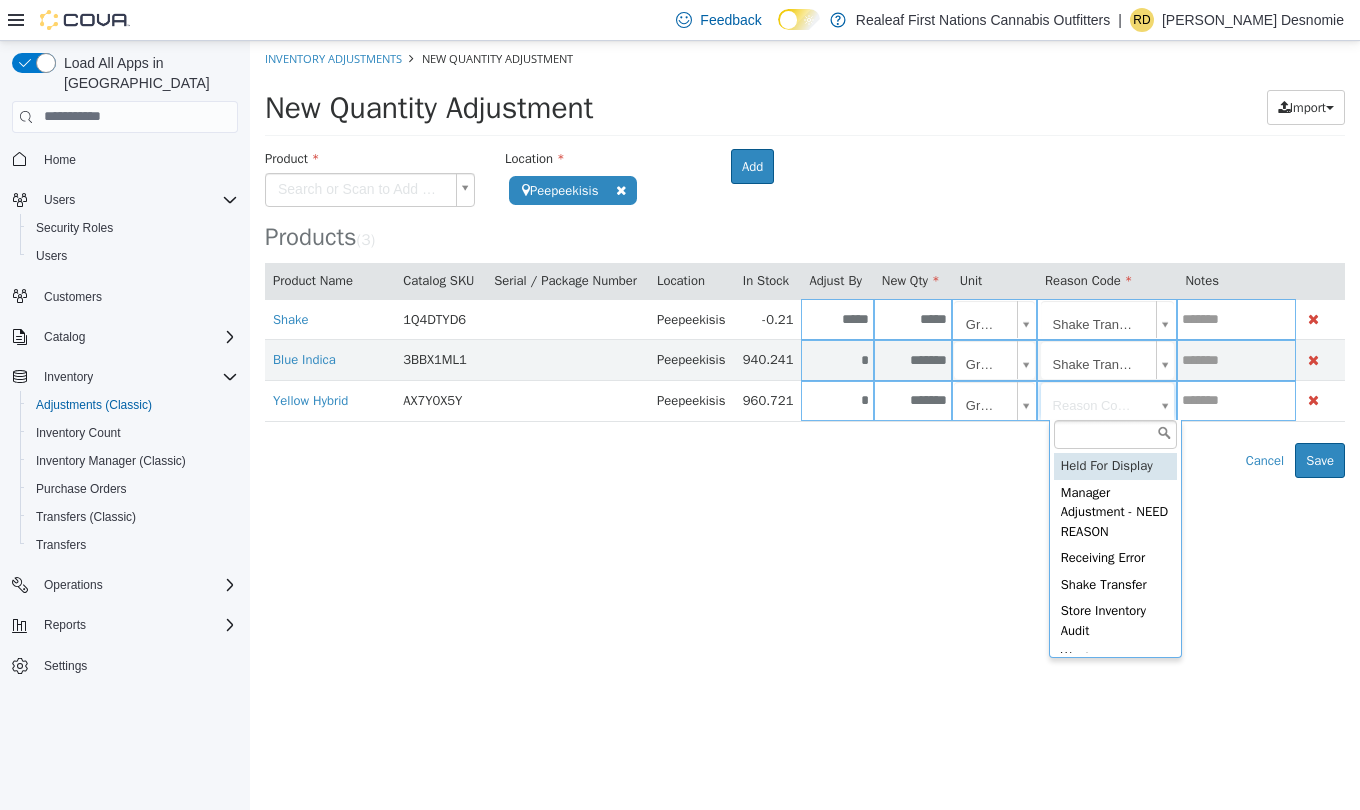 type on "**********" 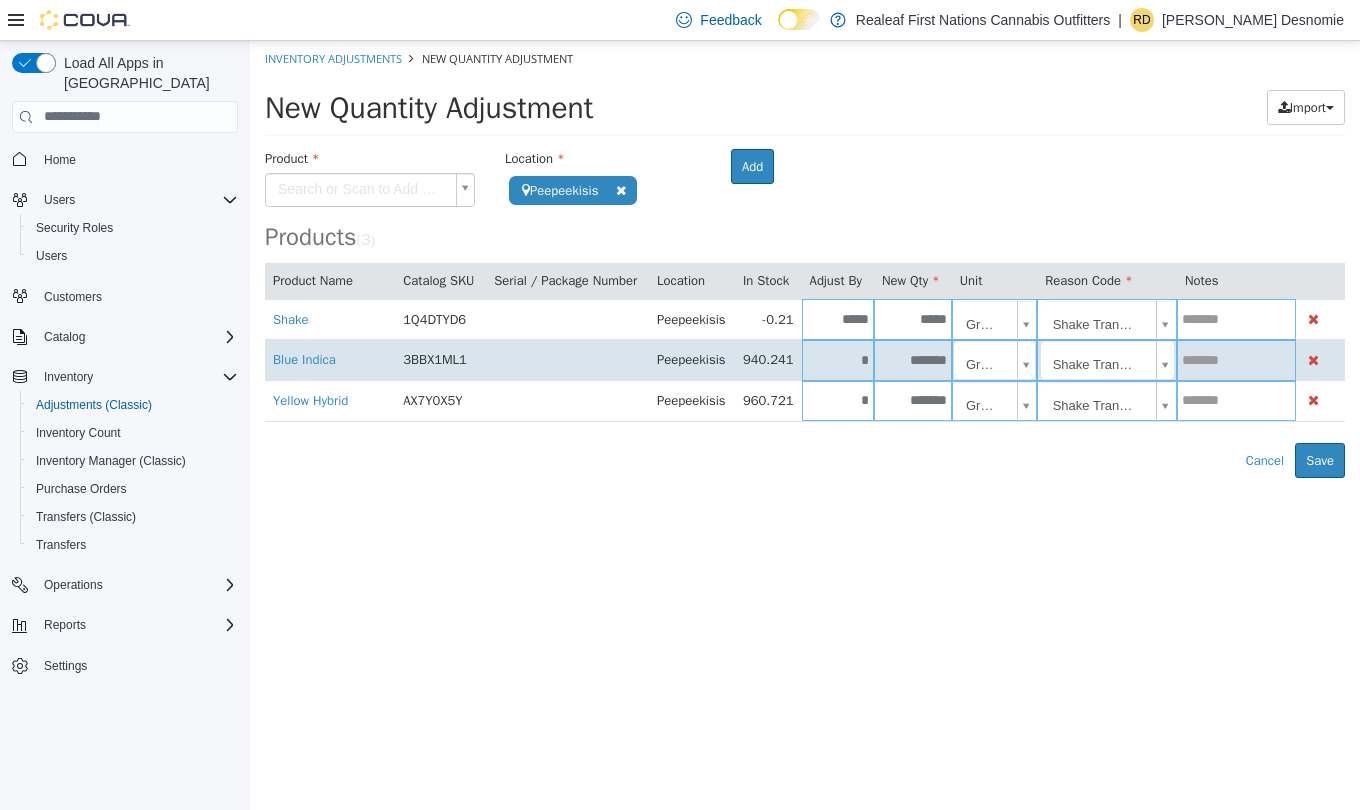 click on "*" at bounding box center (838, 359) 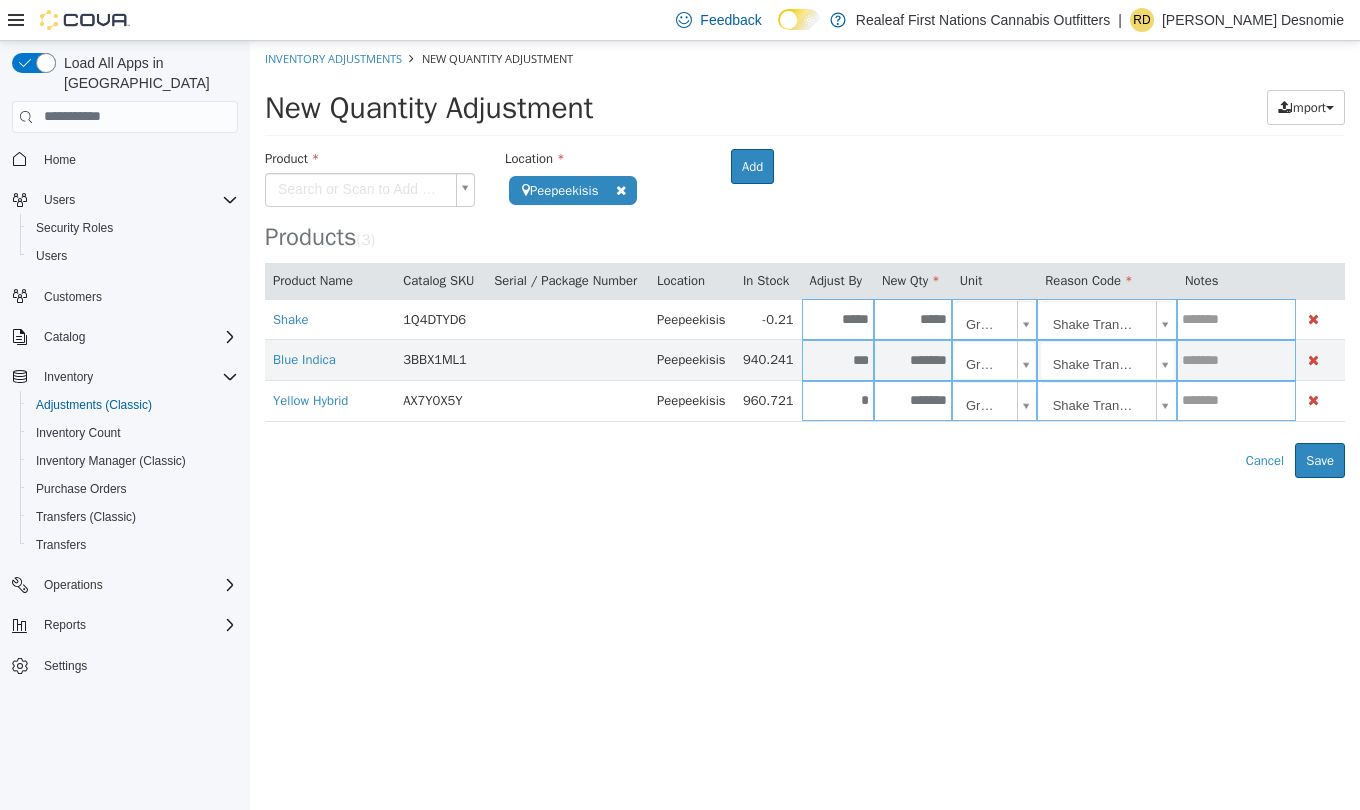 type on "***" 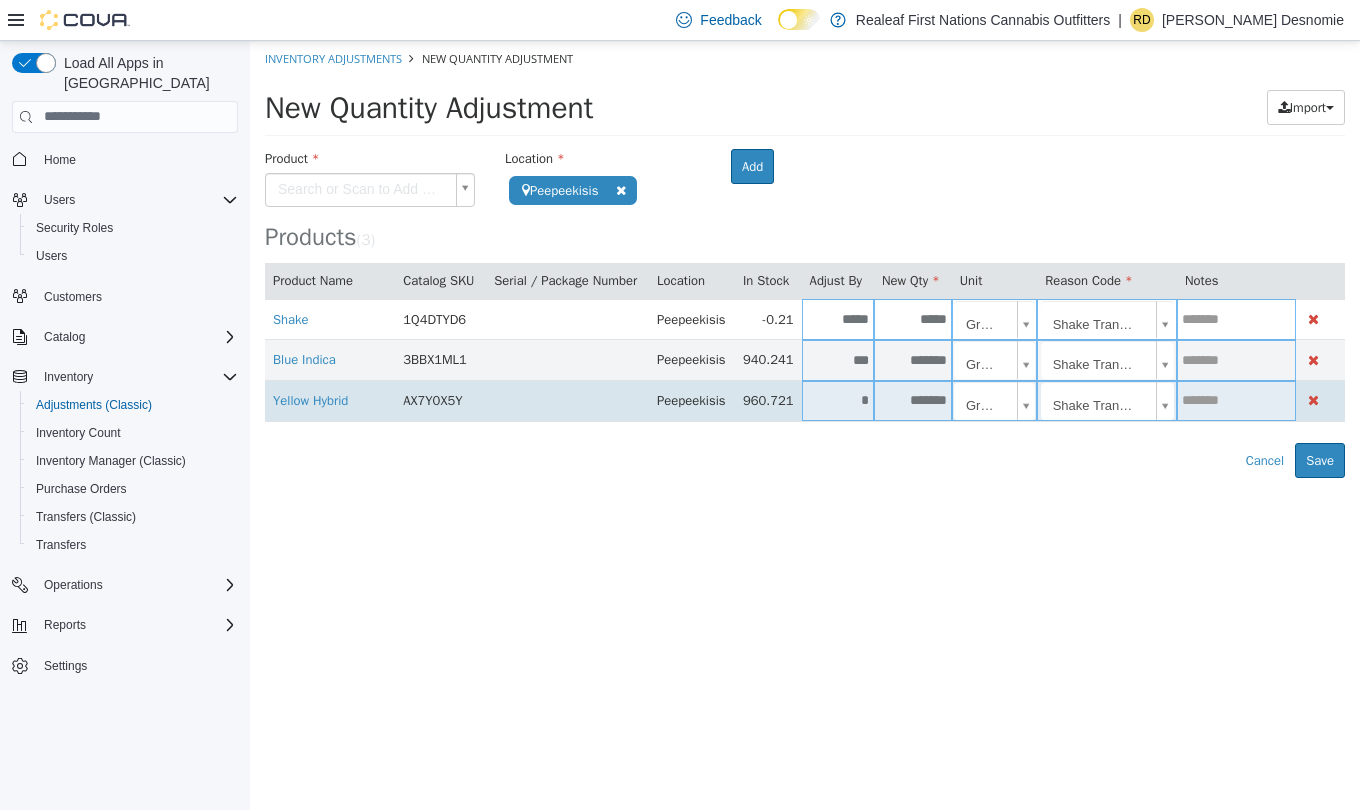 click on "*" at bounding box center [838, 399] 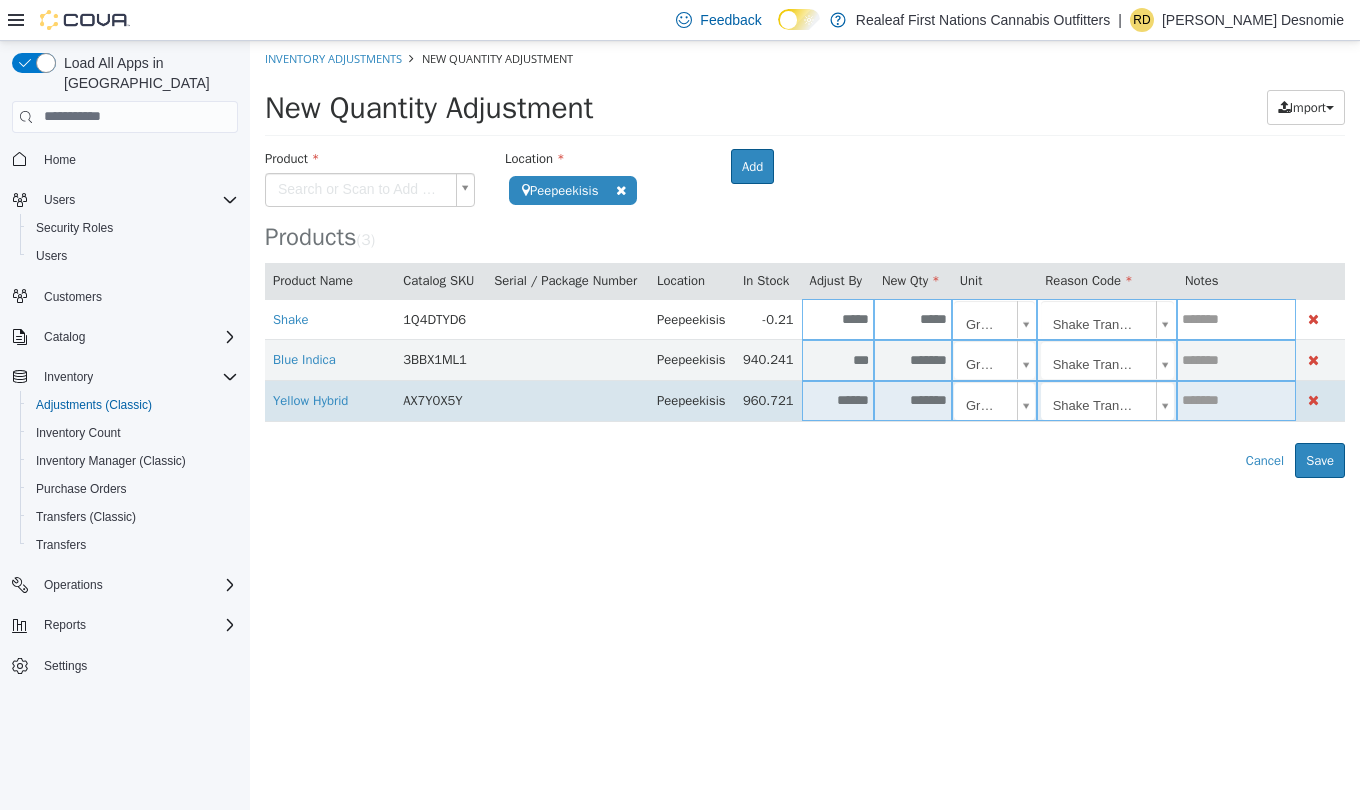 type on "******" 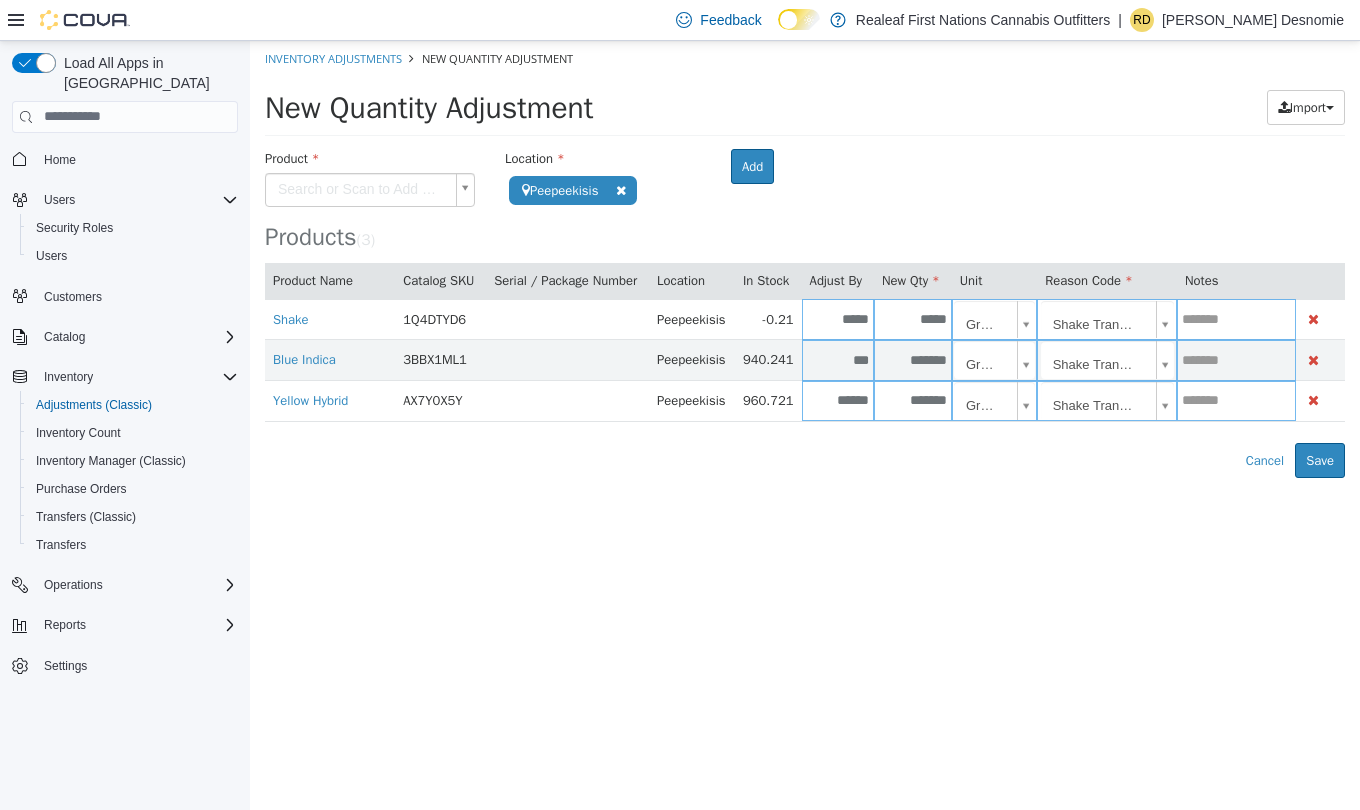click on "**********" at bounding box center [805, 258] 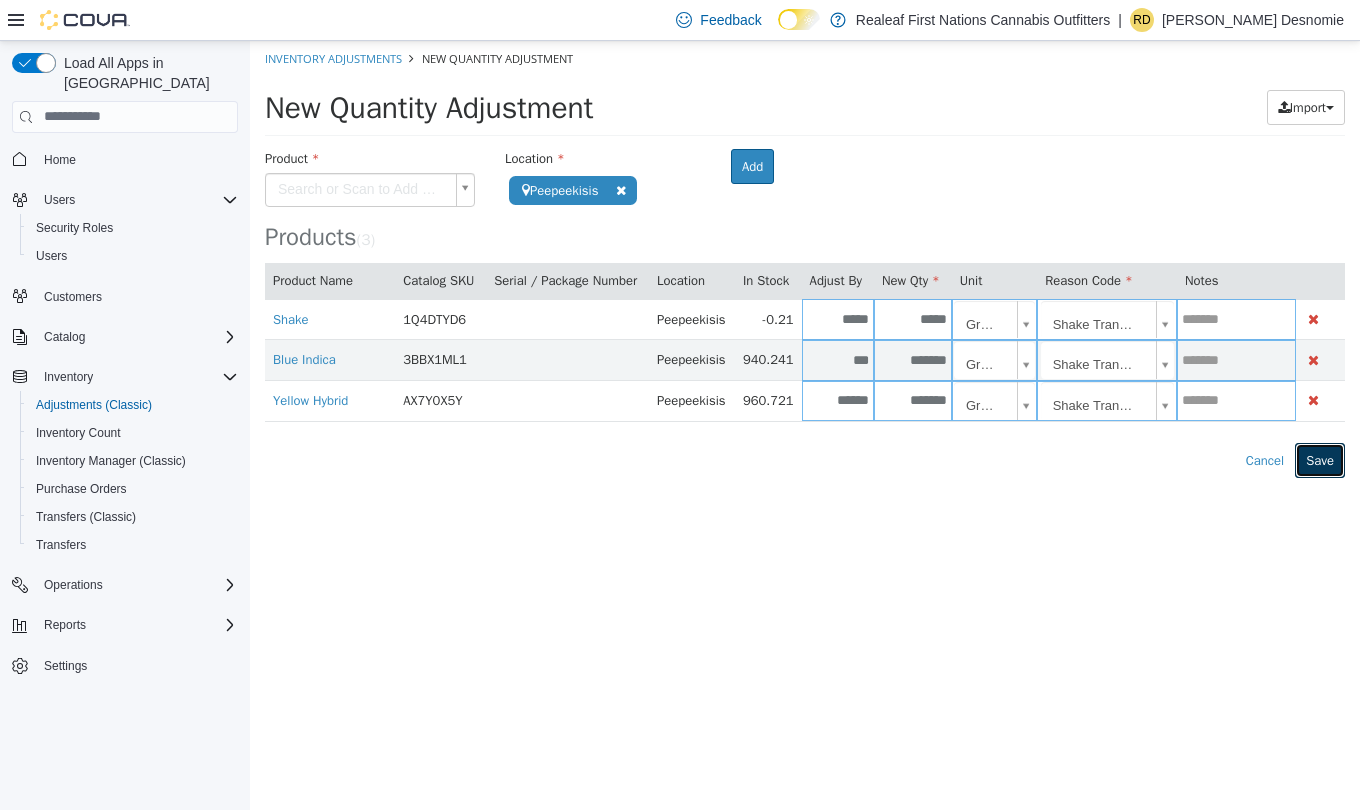 click on "Save" at bounding box center (1320, 460) 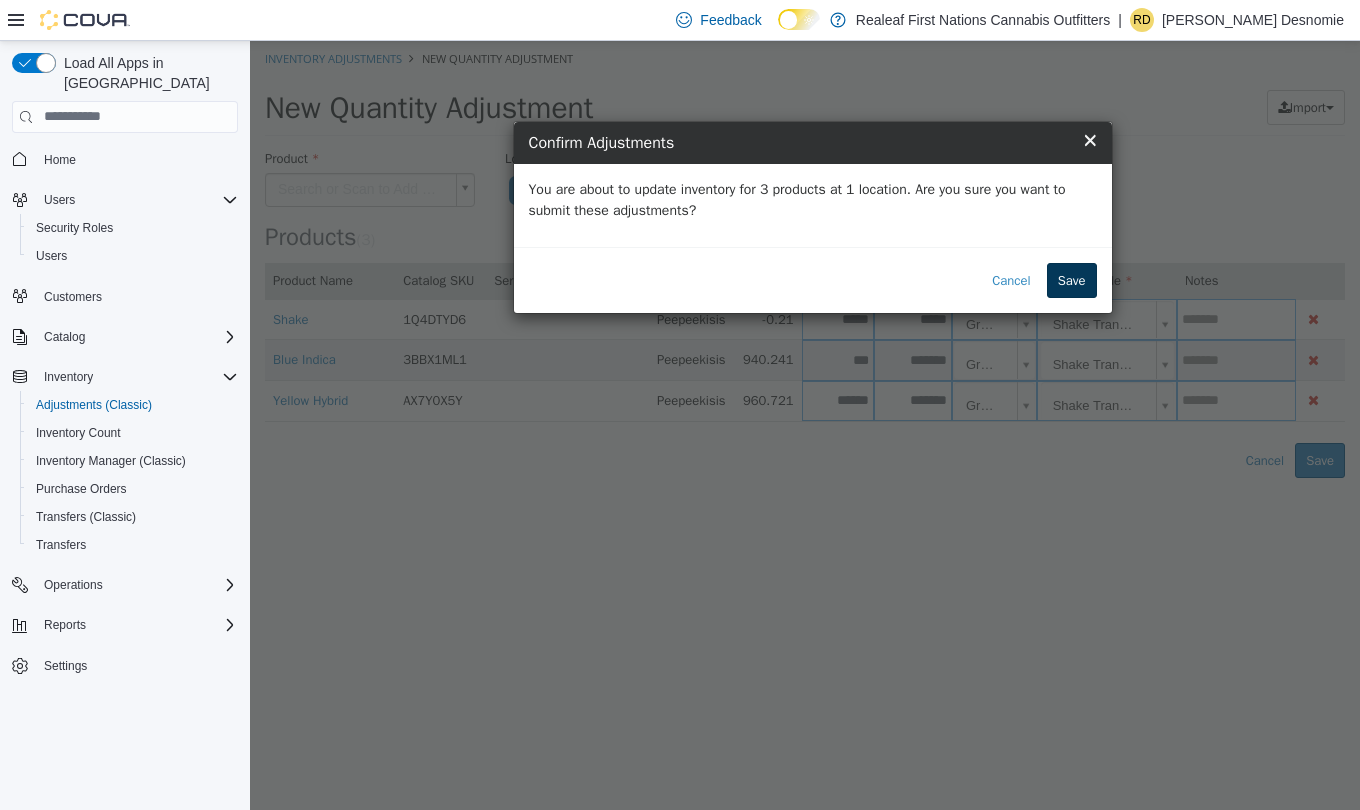 click on "Save" at bounding box center [1072, 280] 